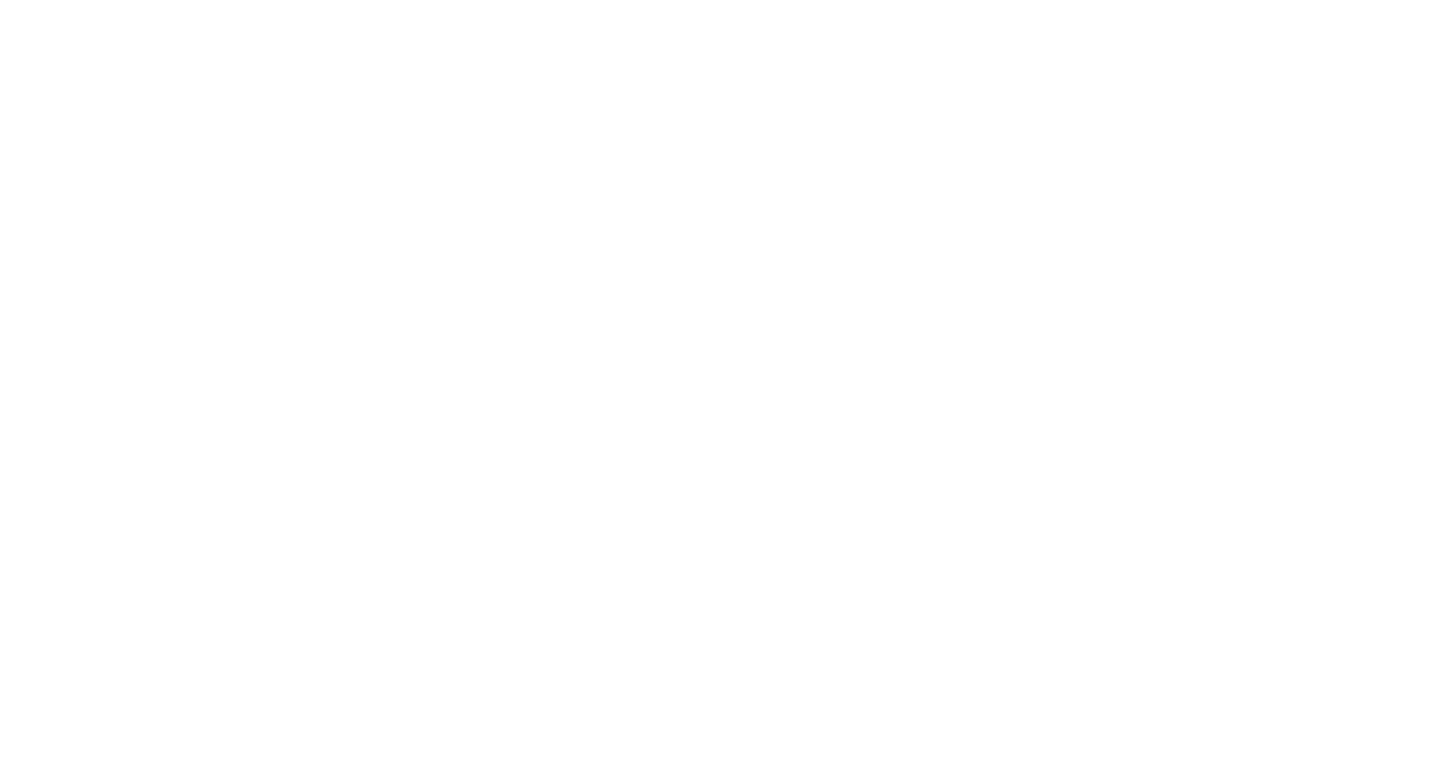 scroll, scrollTop: 0, scrollLeft: 0, axis: both 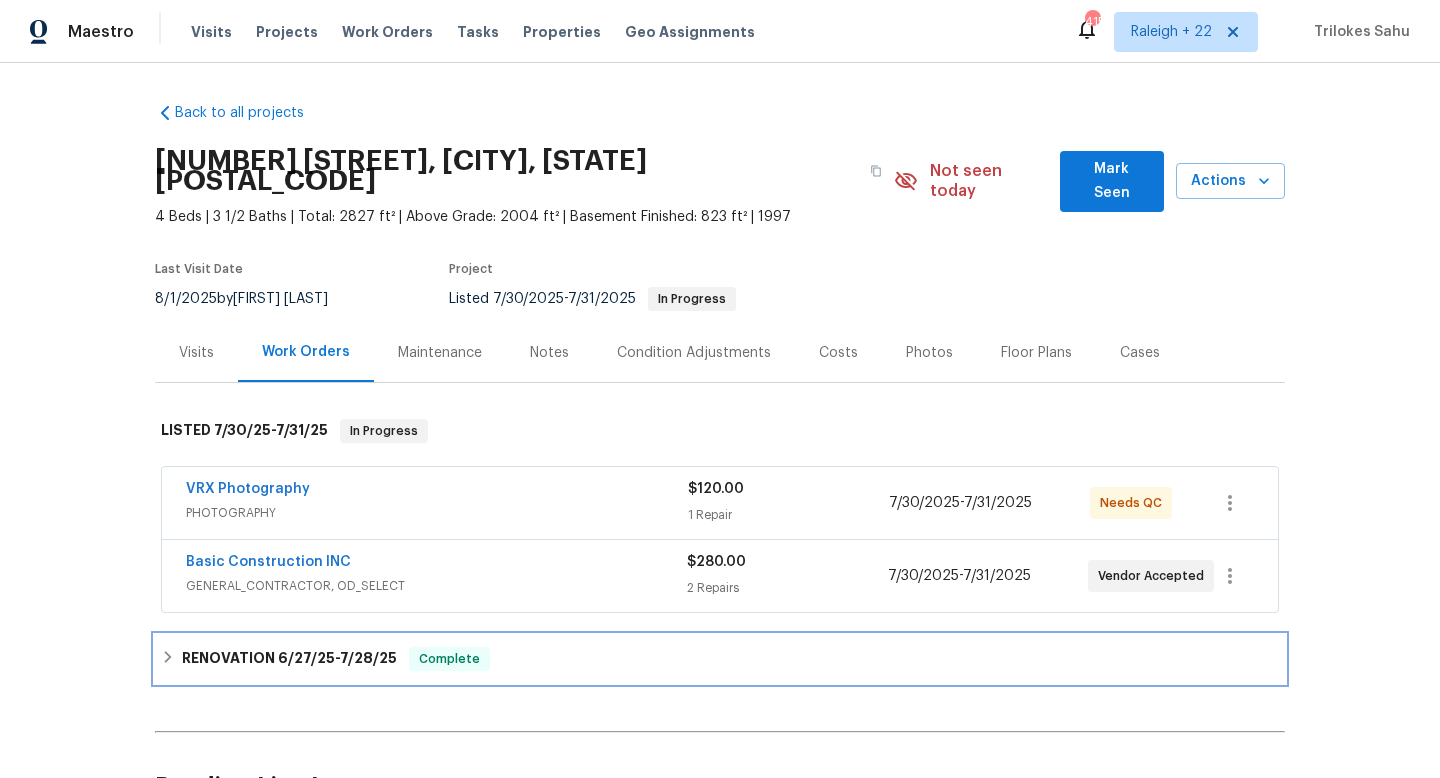 click 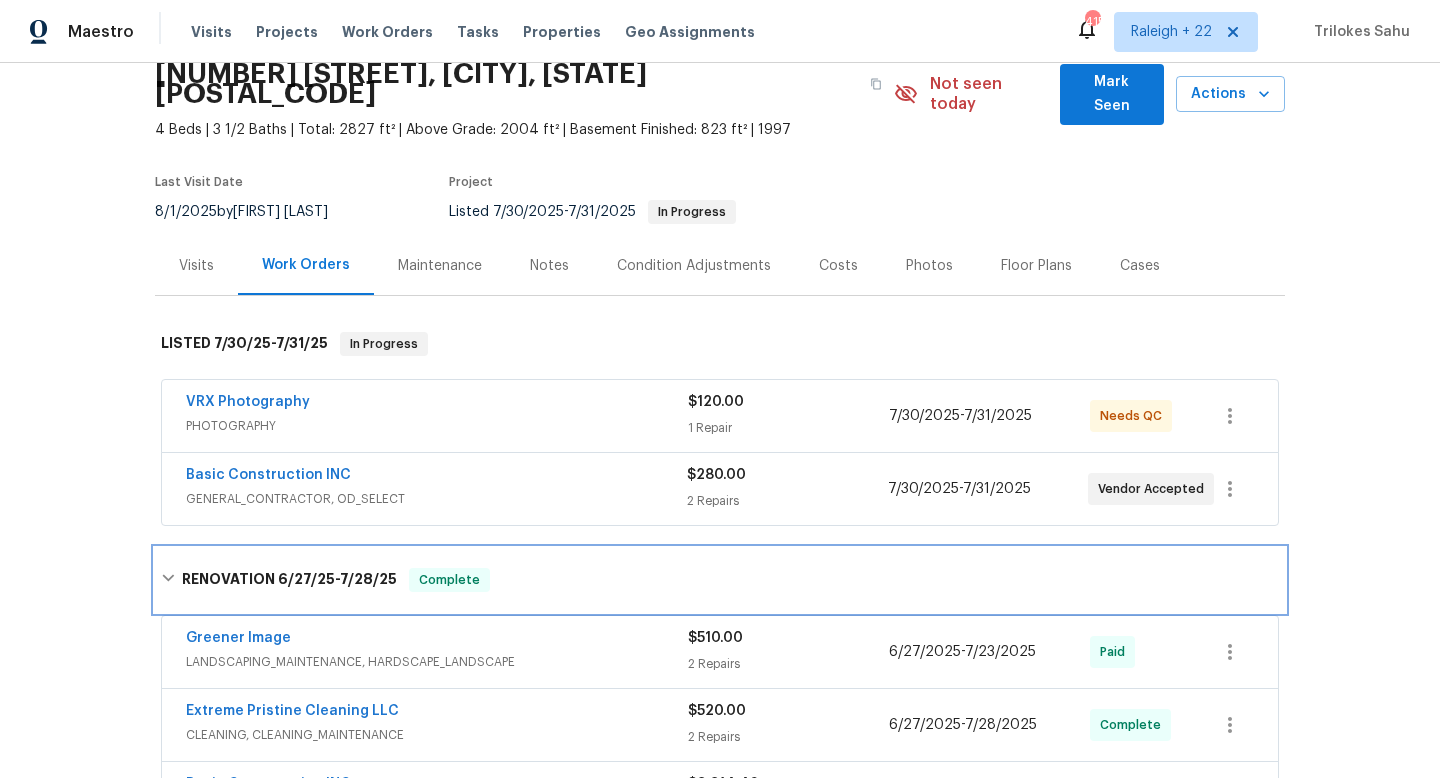scroll, scrollTop: 89, scrollLeft: 0, axis: vertical 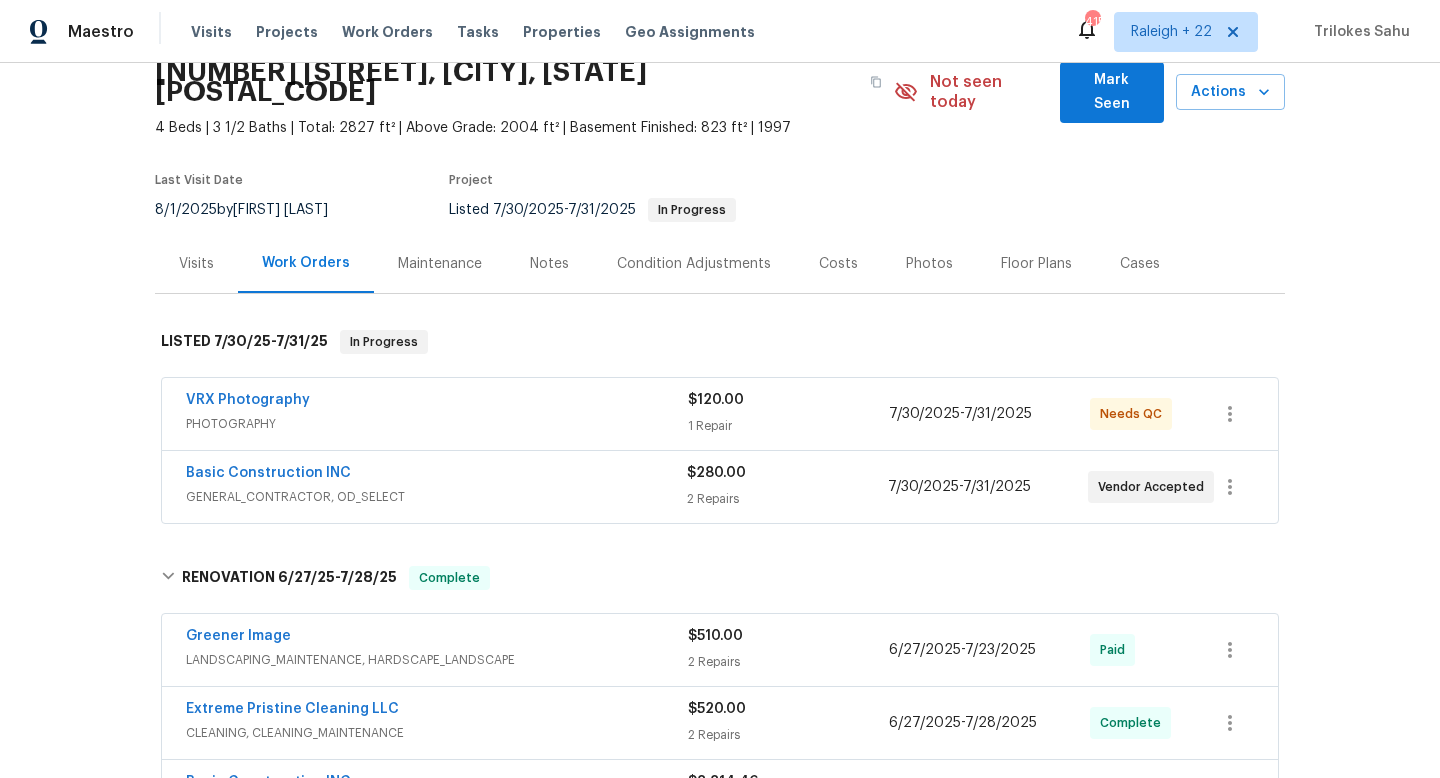 click on "LANDSCAPING_MAINTENANCE, HARDSCAPE_LANDSCAPE" at bounding box center [437, 660] 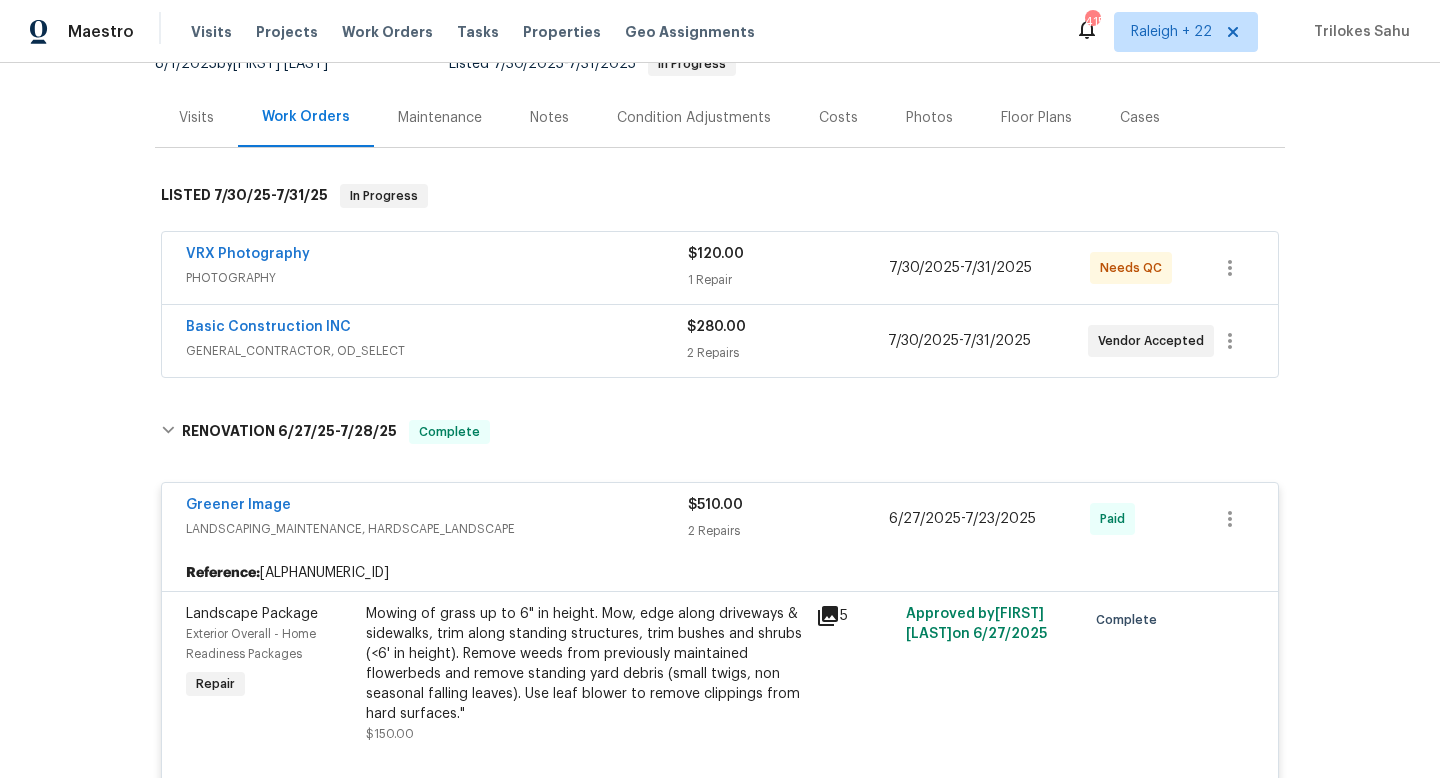 scroll, scrollTop: 252, scrollLeft: 0, axis: vertical 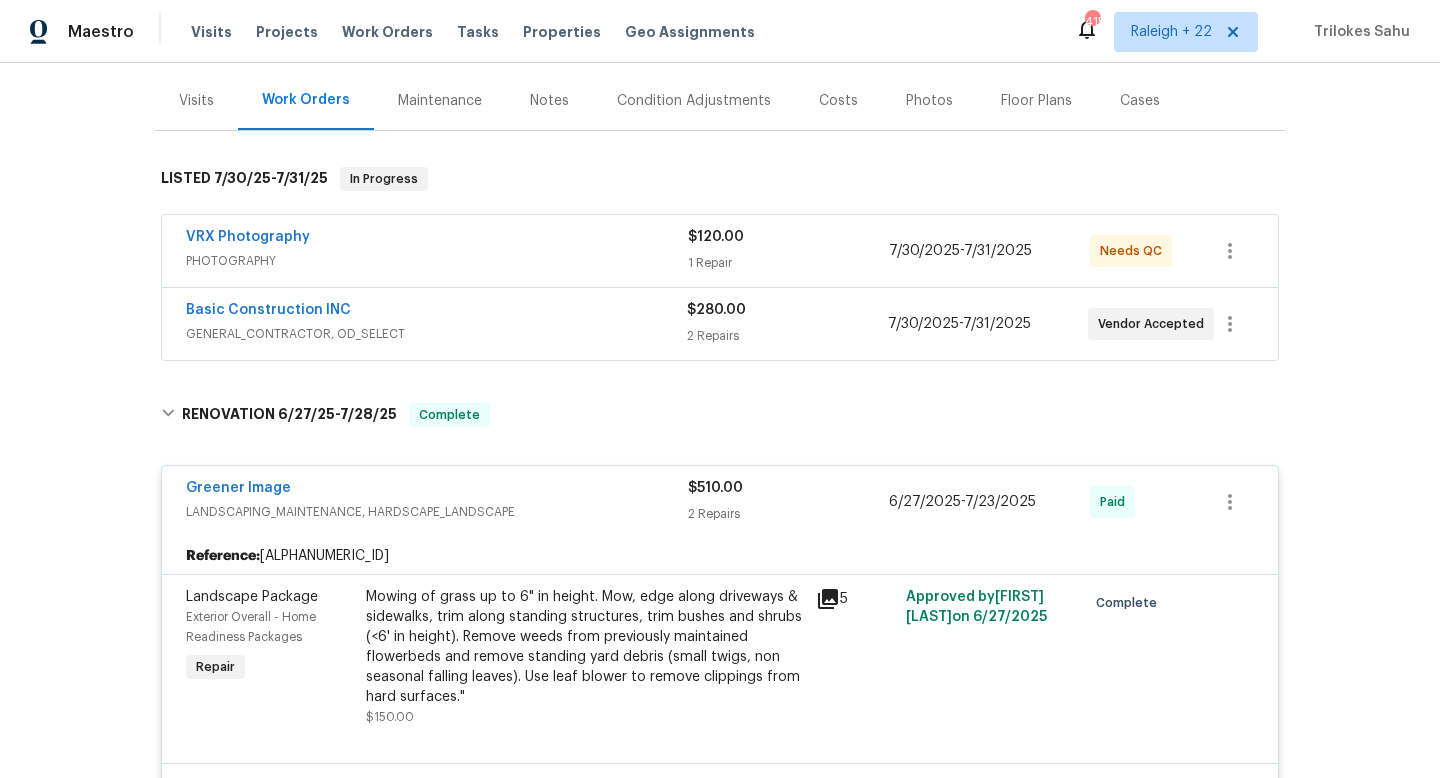 click on "Mowing of grass up to 6" in height. Mow, edge along driveways & sidewalks, trim along standing structures, trim bushes and shrubs (<6' in height). Remove weeds from previously maintained flowerbeds and remove standing yard debris (small twigs, non seasonal falling leaves).  Use leaf blower to remove clippings from hard surfaces."" at bounding box center (585, 647) 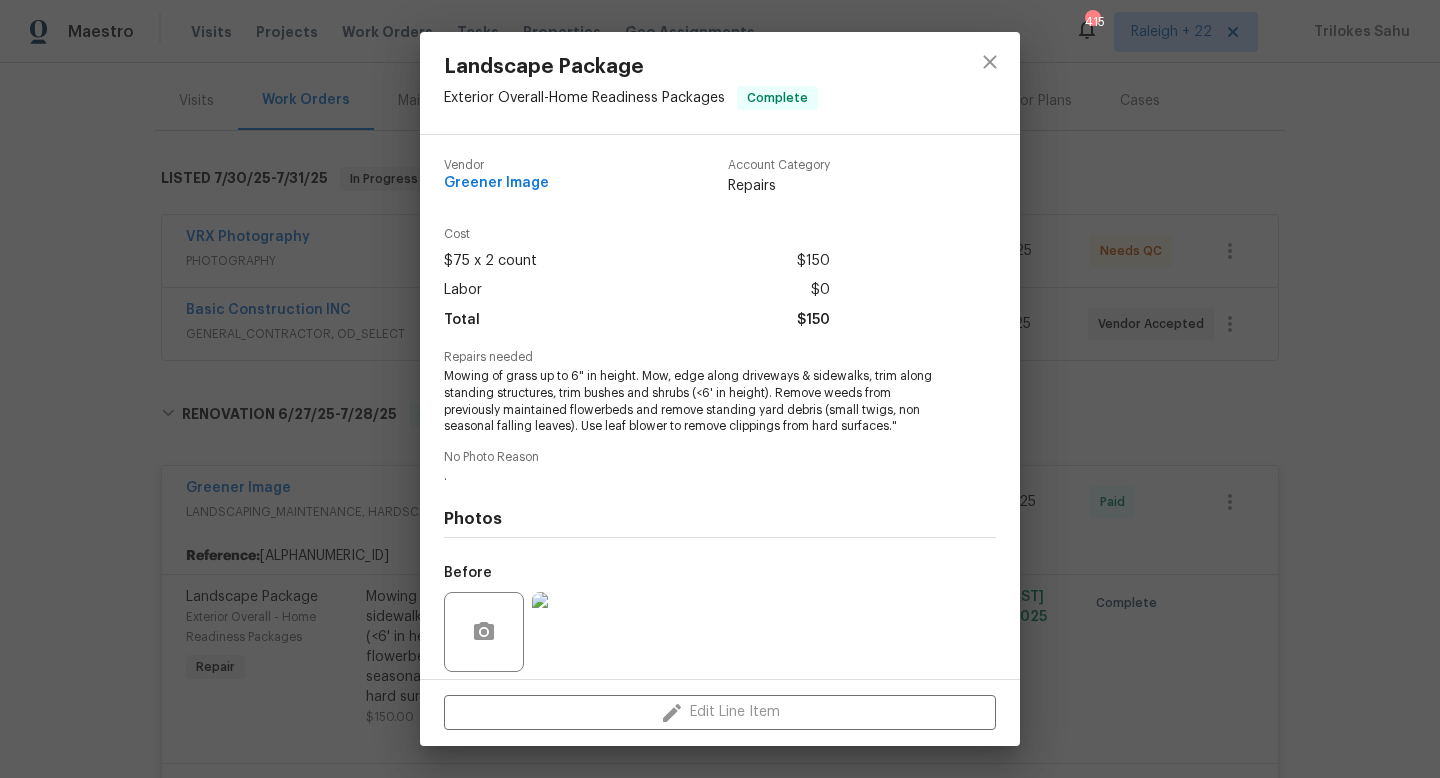 click at bounding box center (572, 632) 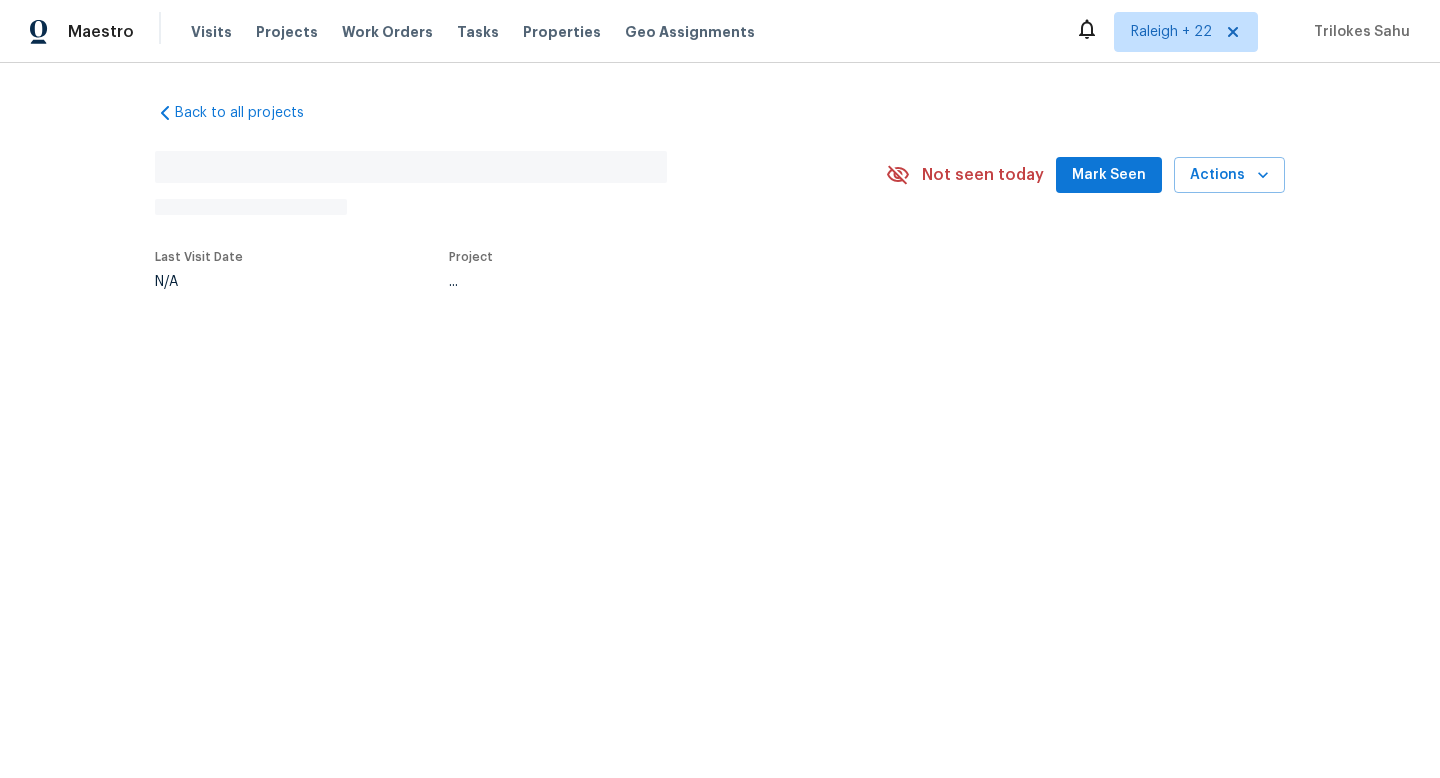 scroll, scrollTop: 0, scrollLeft: 0, axis: both 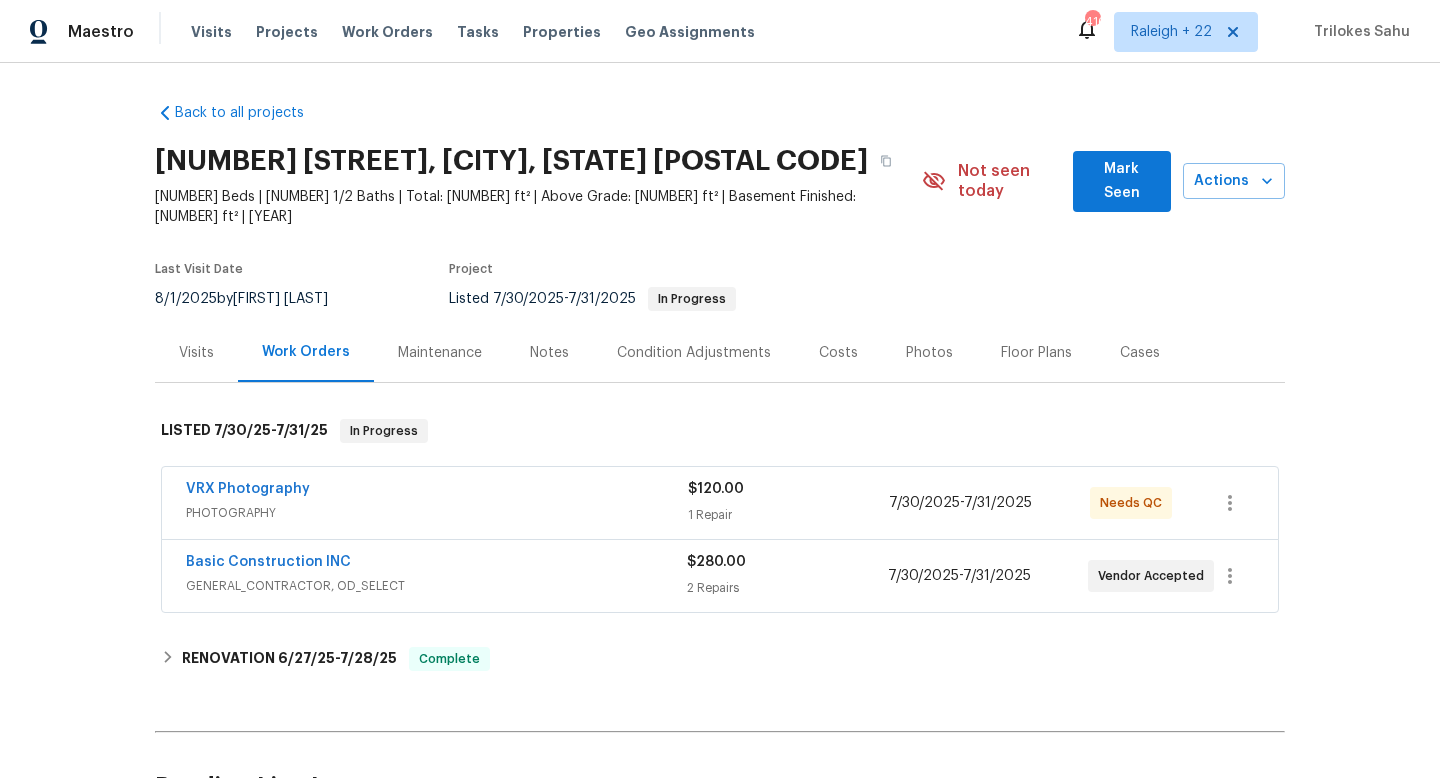 click on "GENERAL_CONTRACTOR, OD_SELECT" at bounding box center (436, 586) 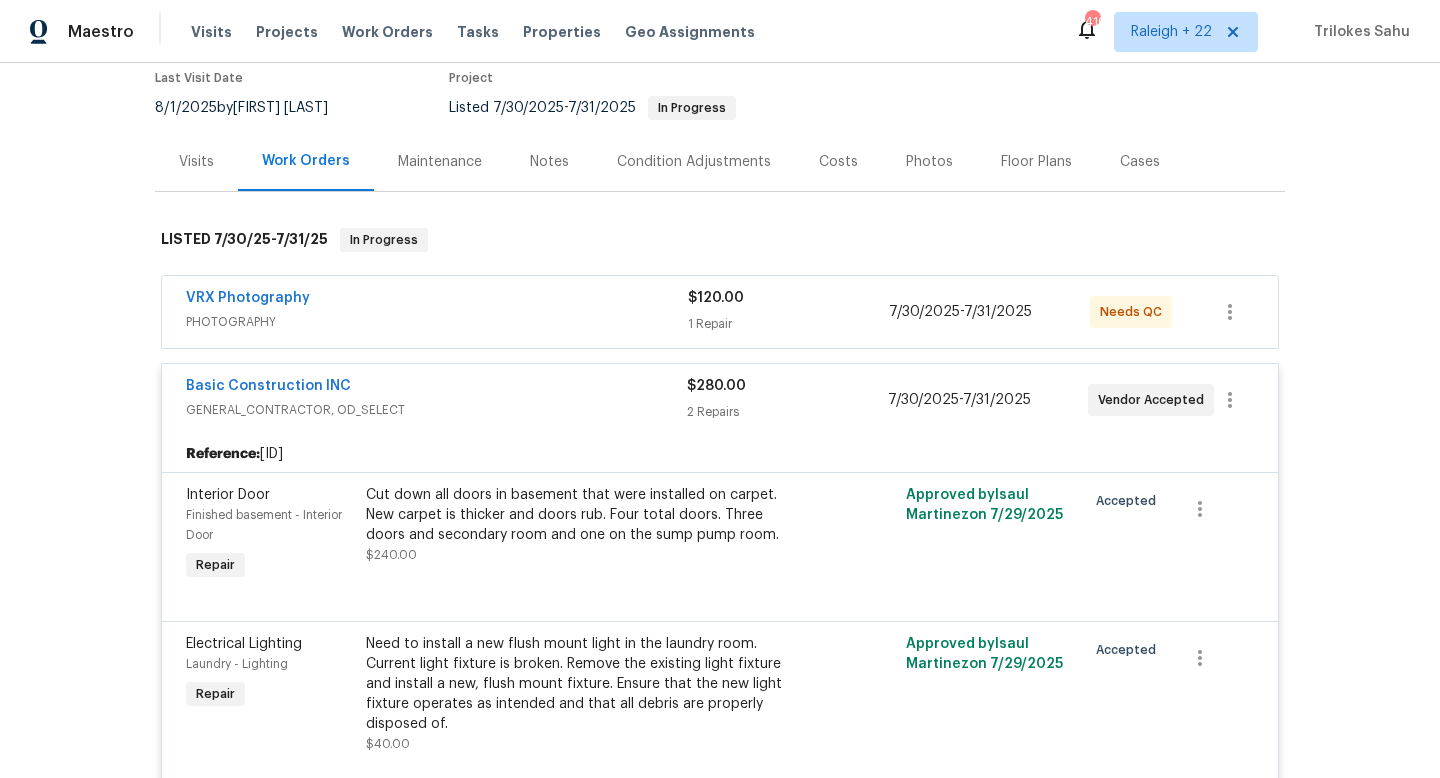 scroll, scrollTop: 384, scrollLeft: 0, axis: vertical 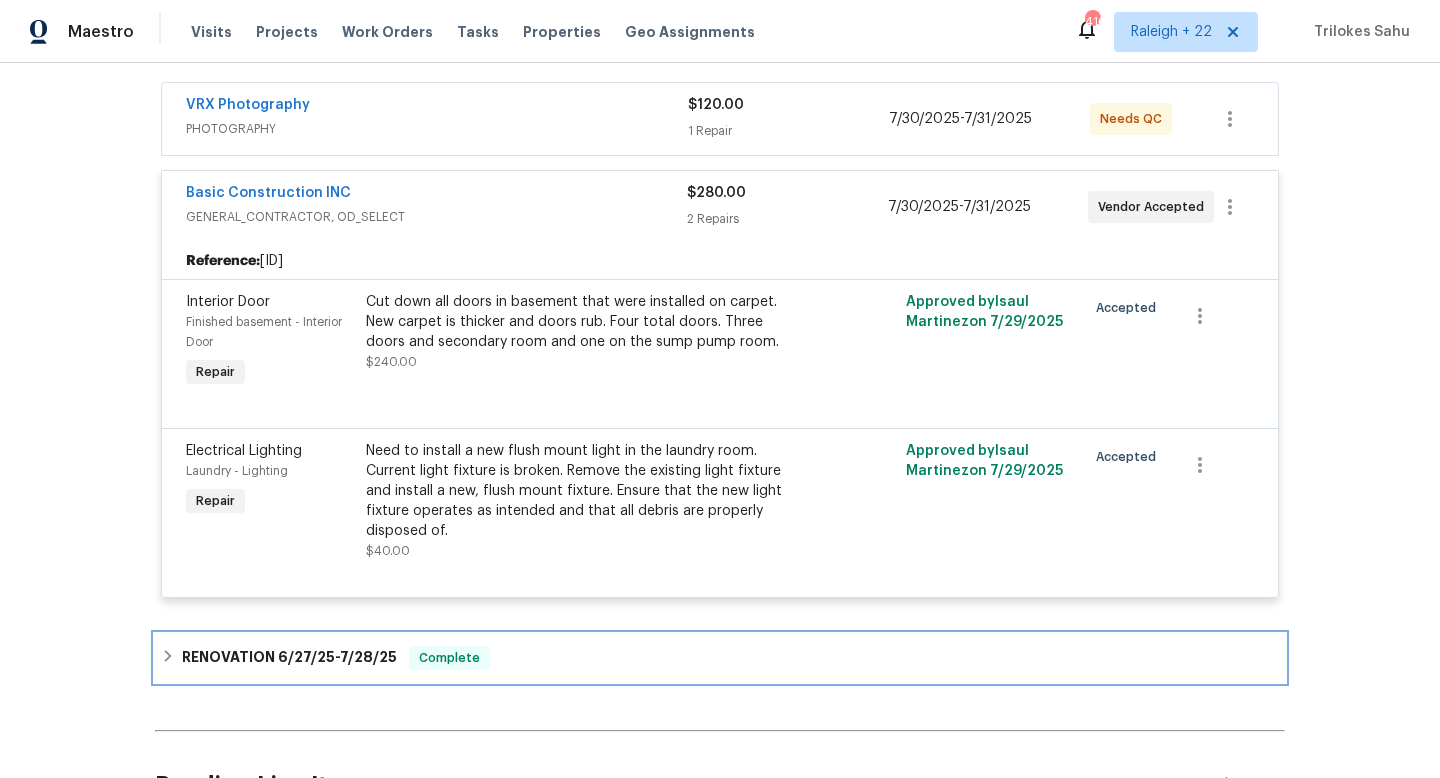 click on "RENOVATION   [DATE]  -  [DATE] Complete" at bounding box center [720, 658] 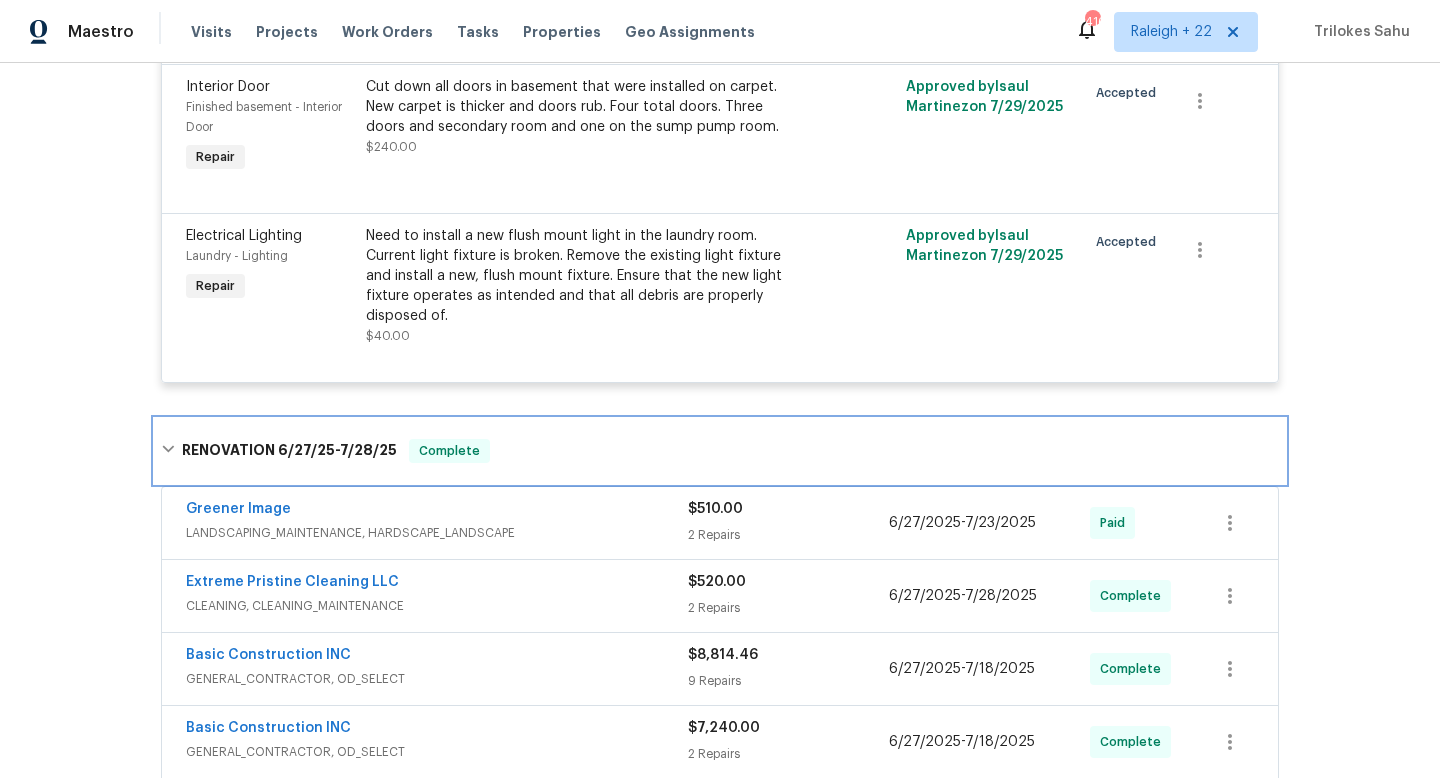 scroll, scrollTop: 720, scrollLeft: 0, axis: vertical 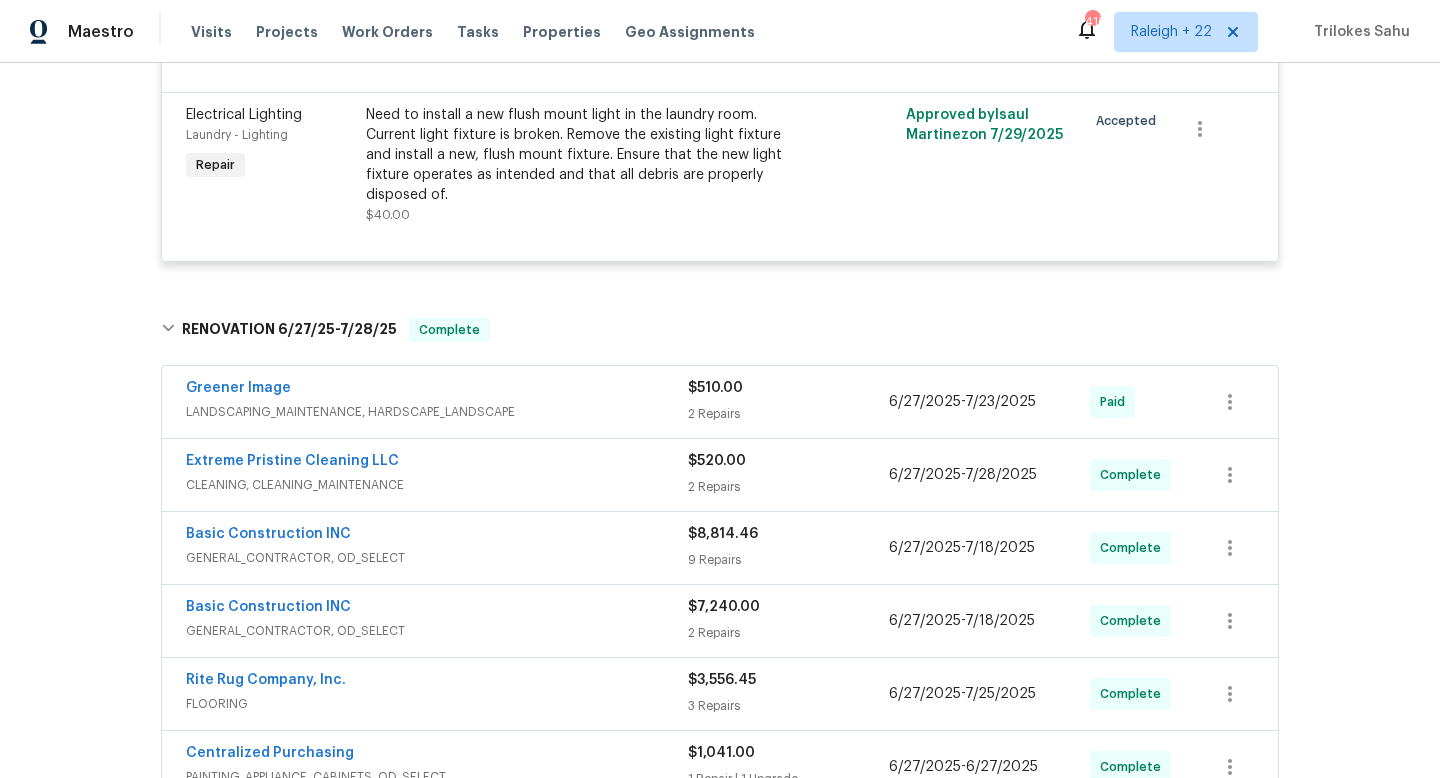 click on "LANDSCAPING_MAINTENANCE, HARDSCAPE_LANDSCAPE" at bounding box center [437, 412] 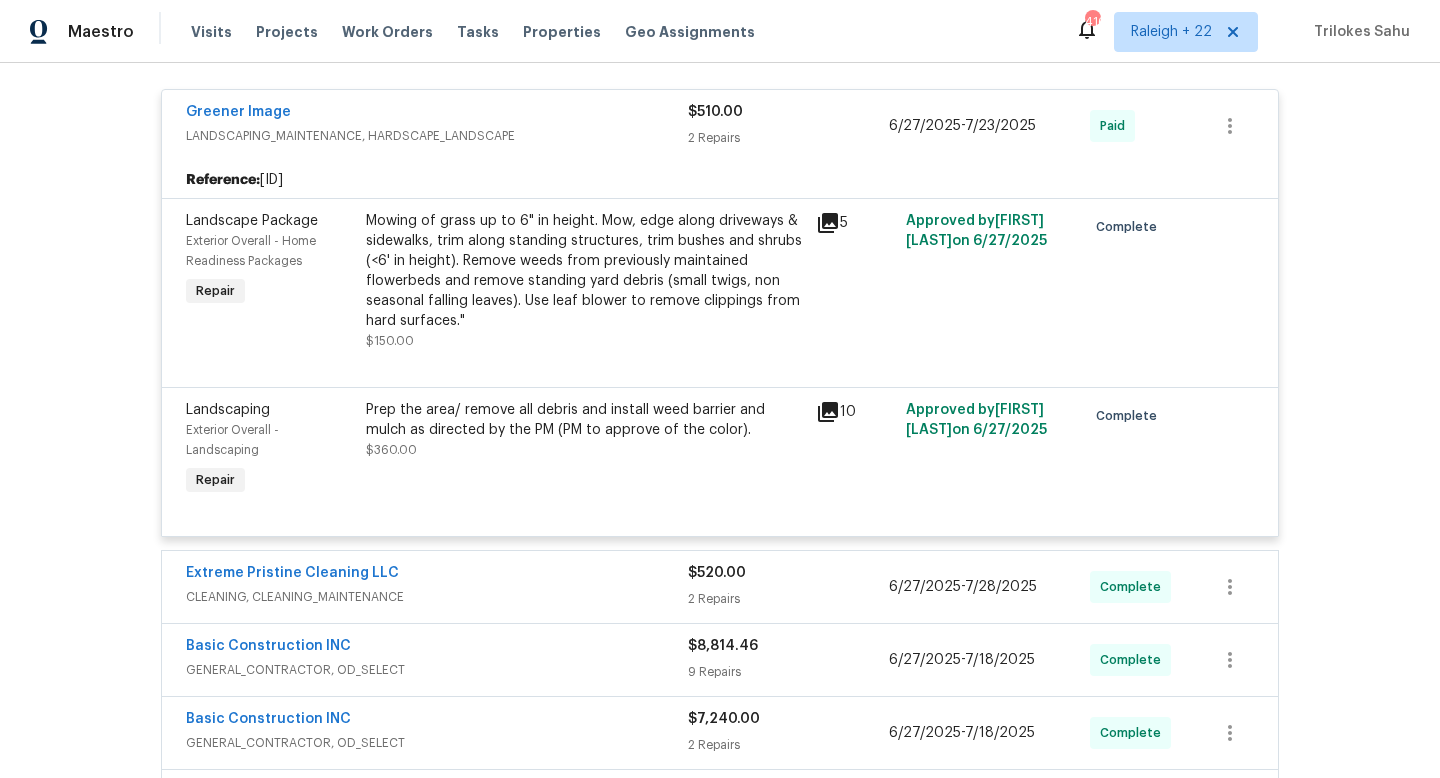 scroll, scrollTop: 1009, scrollLeft: 0, axis: vertical 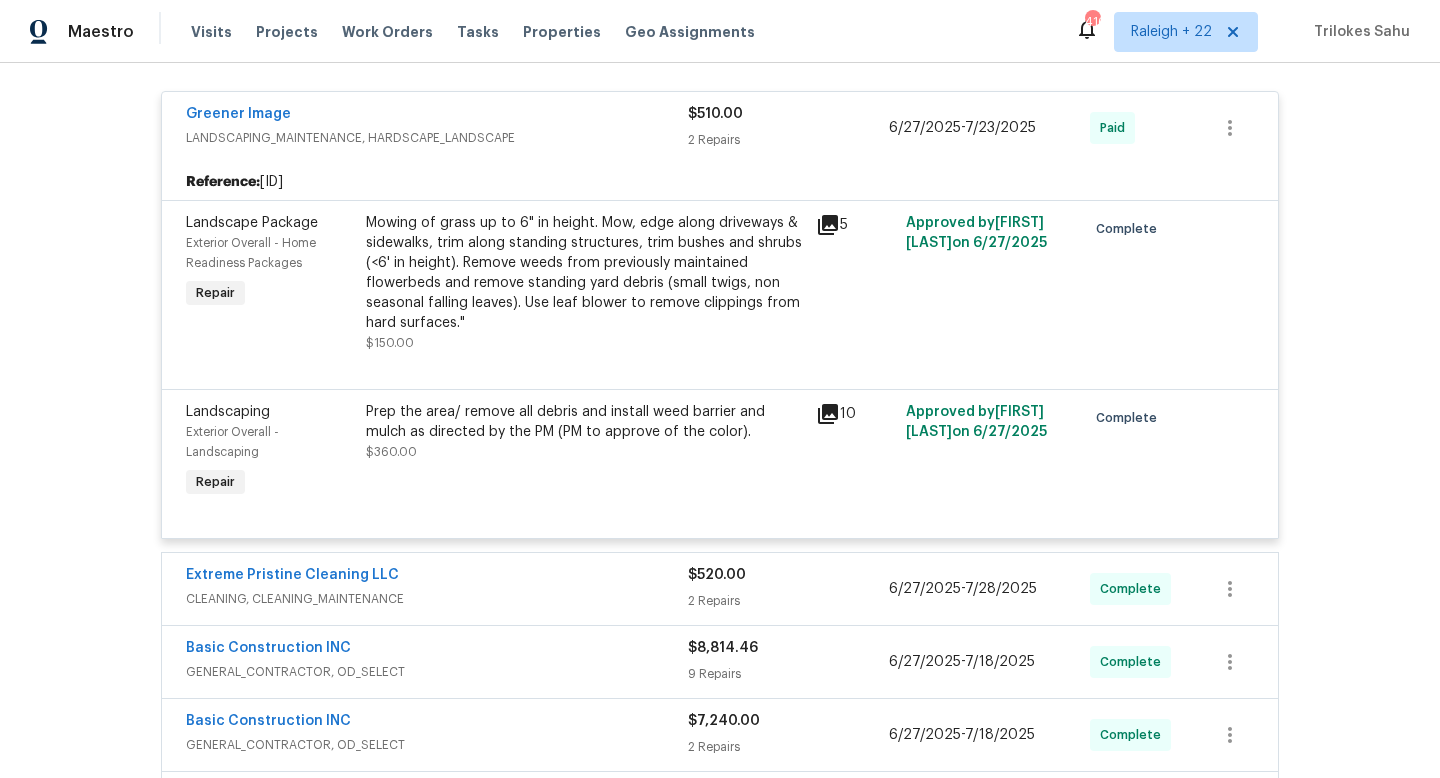 click on "Mowing of grass up to 6" in height. Mow, edge along driveways & sidewalks, trim along standing structures, trim bushes and shrubs (<6' in height). Remove weeds from previously maintained flowerbeds and remove standing yard debris (small twigs, non seasonal falling leaves).  Use leaf blower to remove clippings from hard surfaces."" at bounding box center (585, 273) 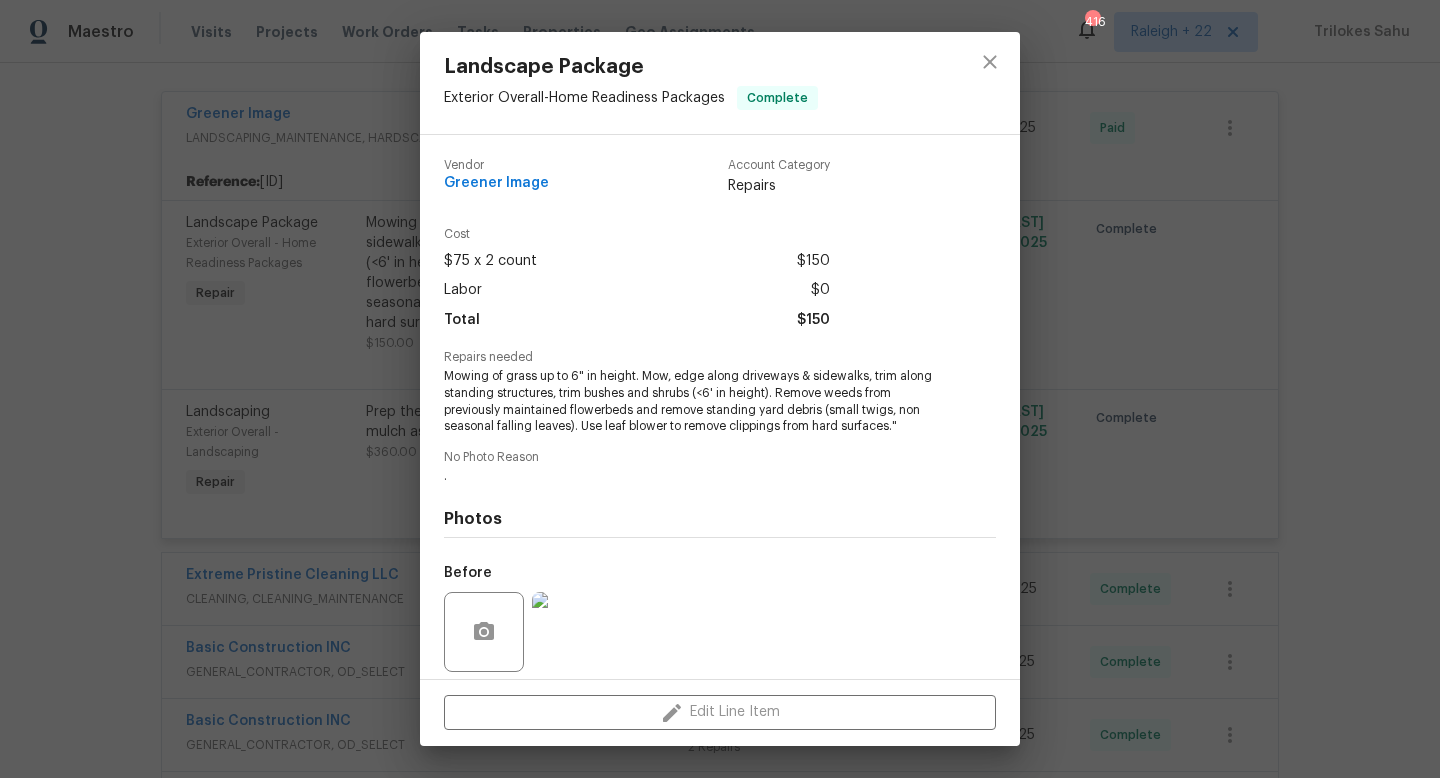 scroll, scrollTop: 143, scrollLeft: 0, axis: vertical 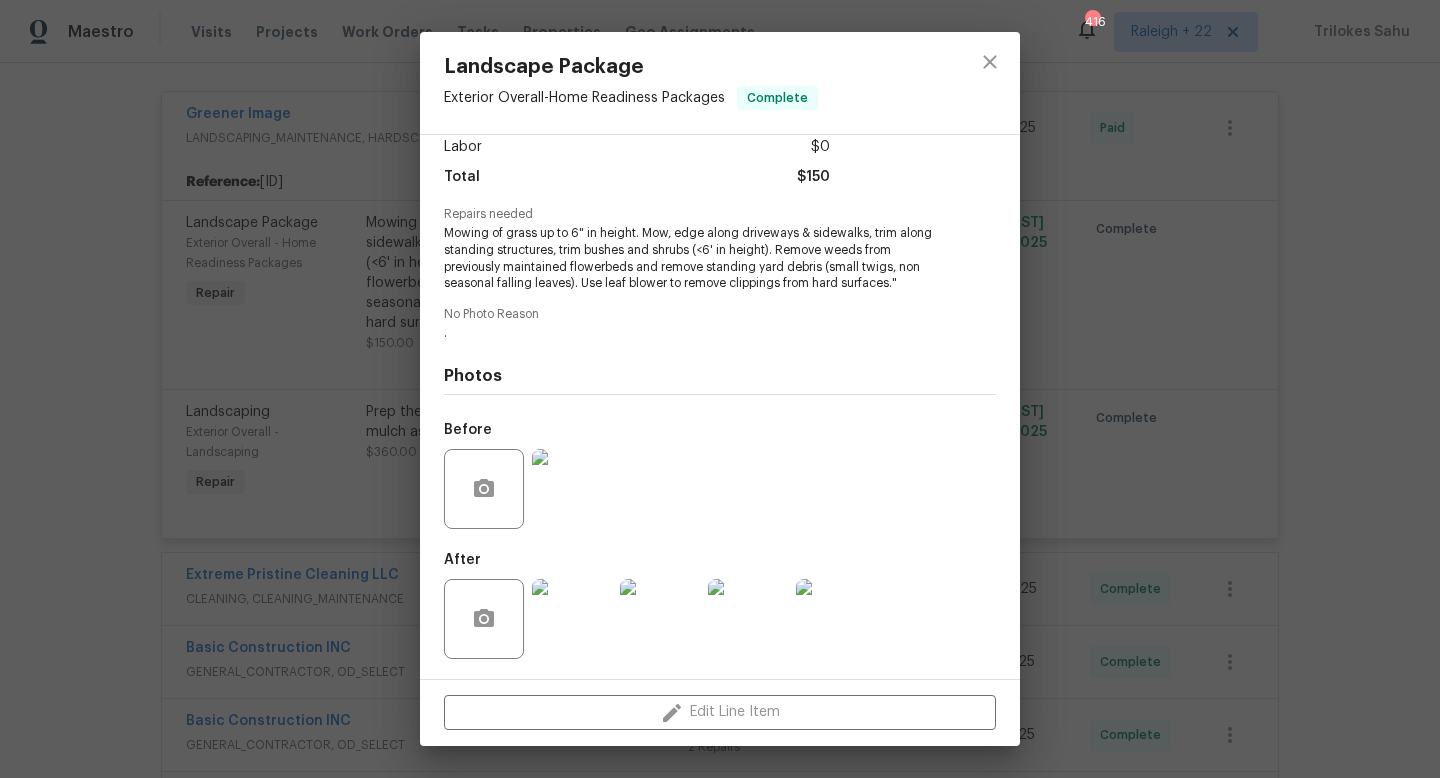 click at bounding box center [572, 619] 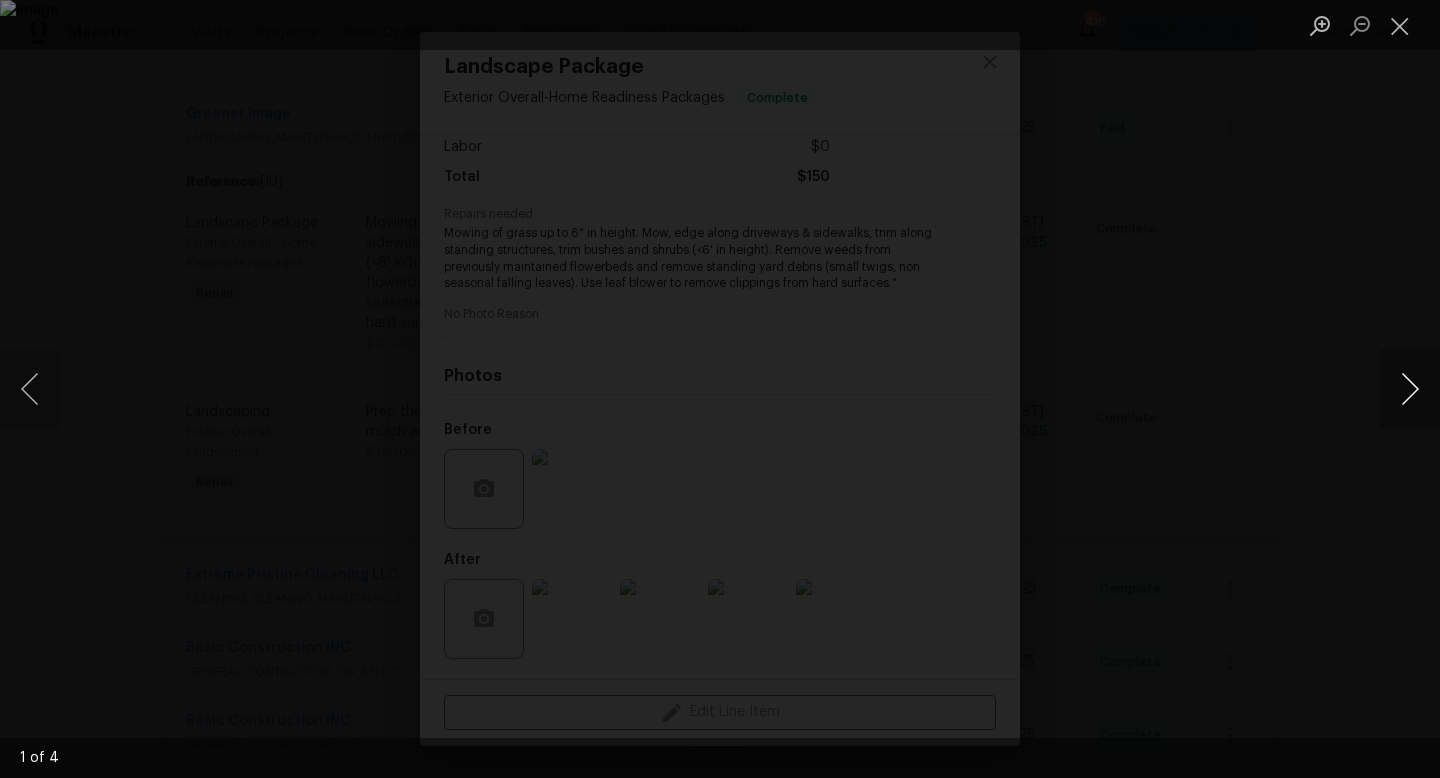 click at bounding box center (1410, 389) 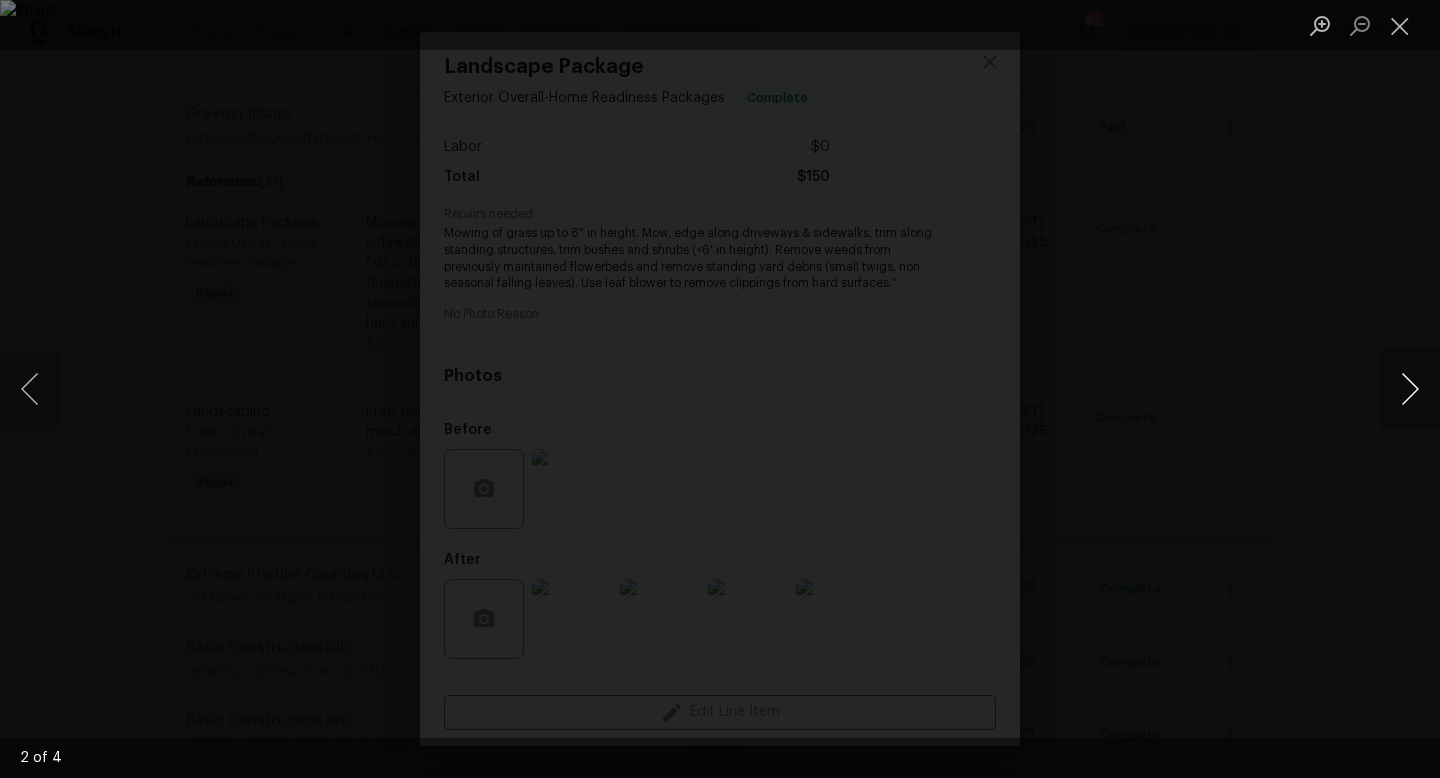 click at bounding box center (1410, 389) 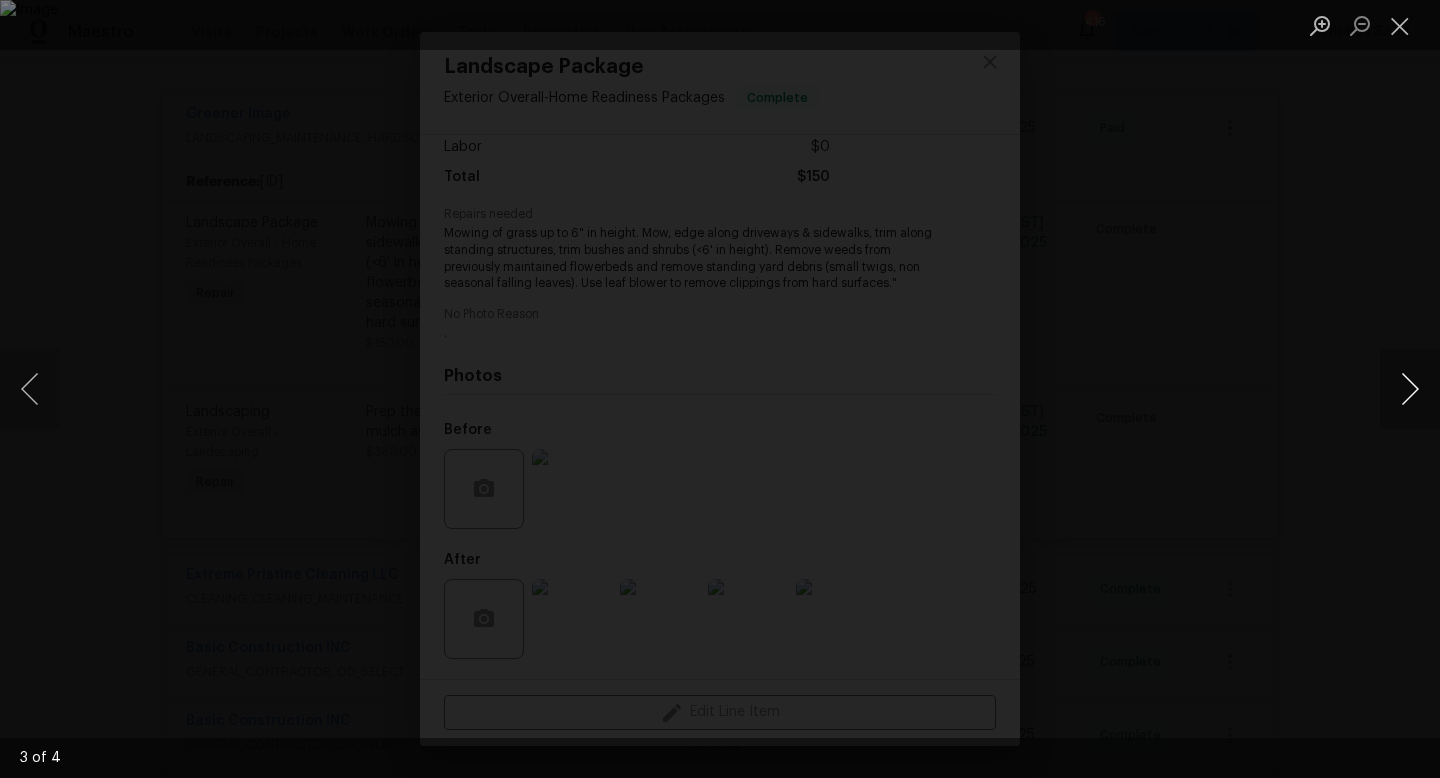 click at bounding box center [1410, 389] 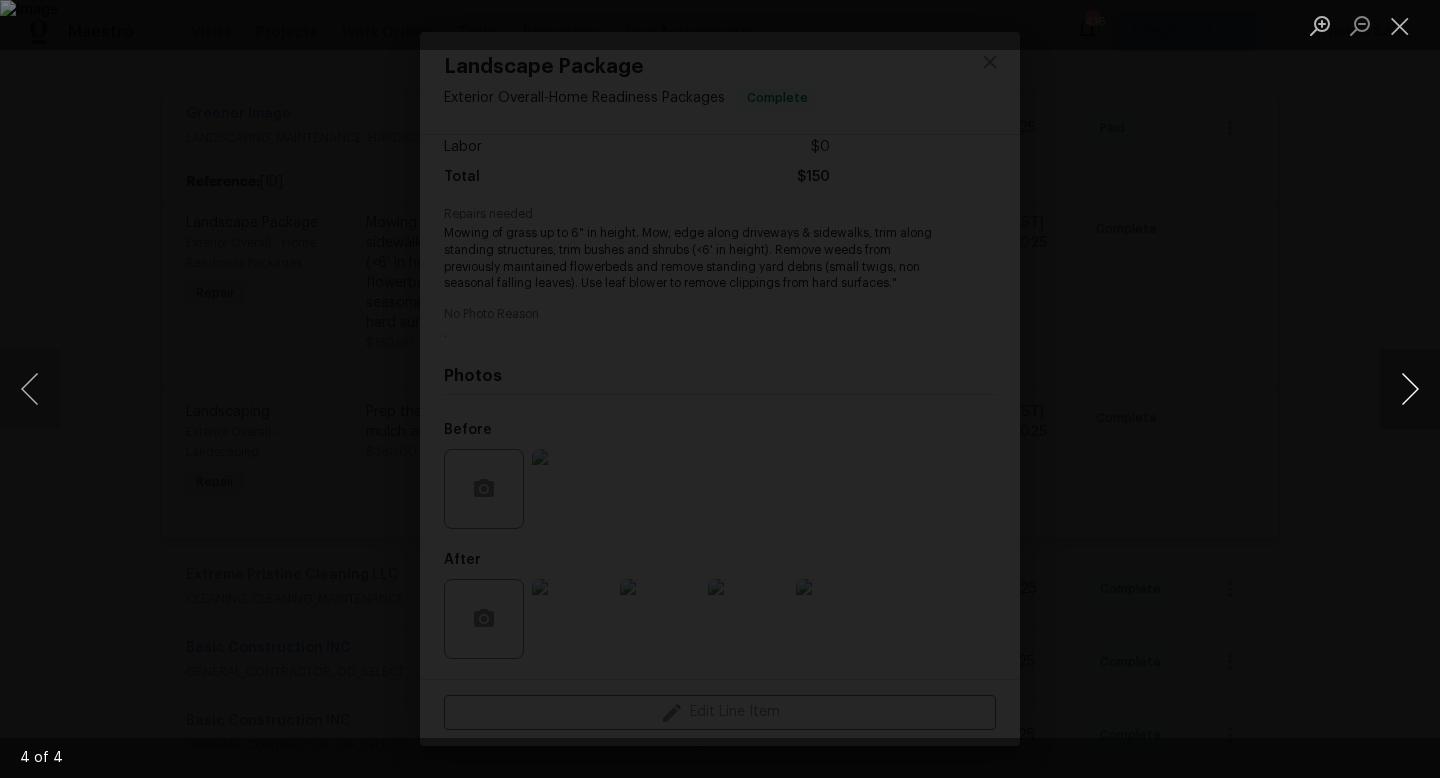 click at bounding box center (1410, 389) 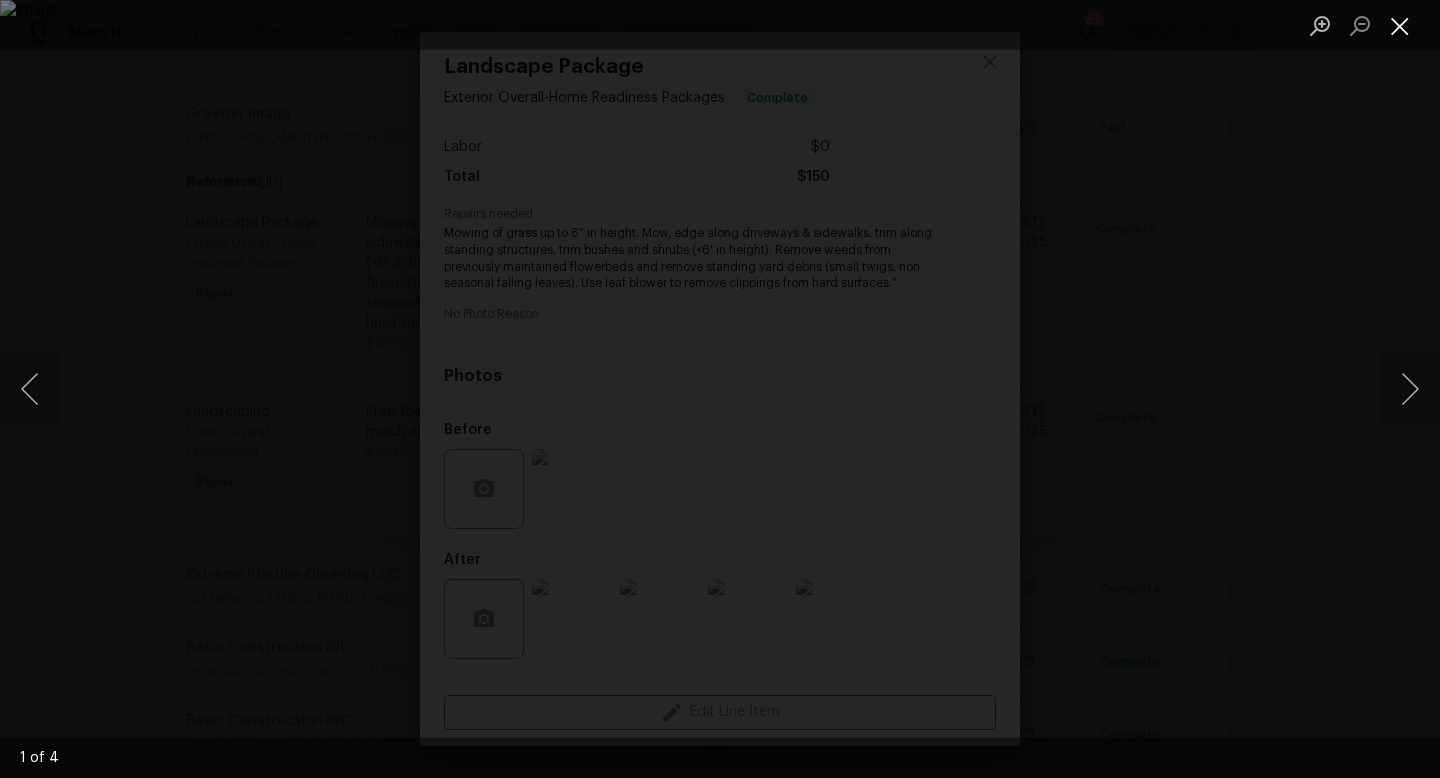 click at bounding box center [1400, 25] 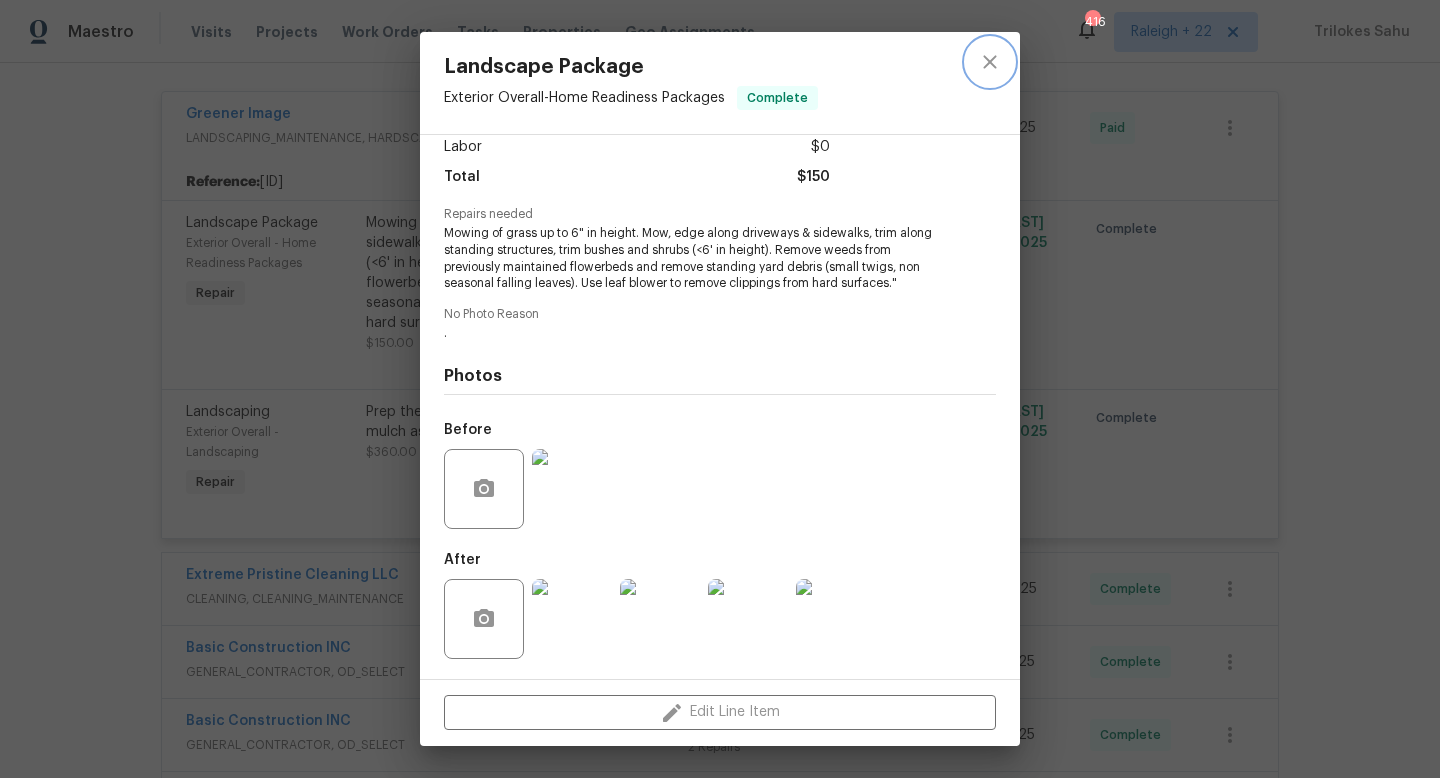 click 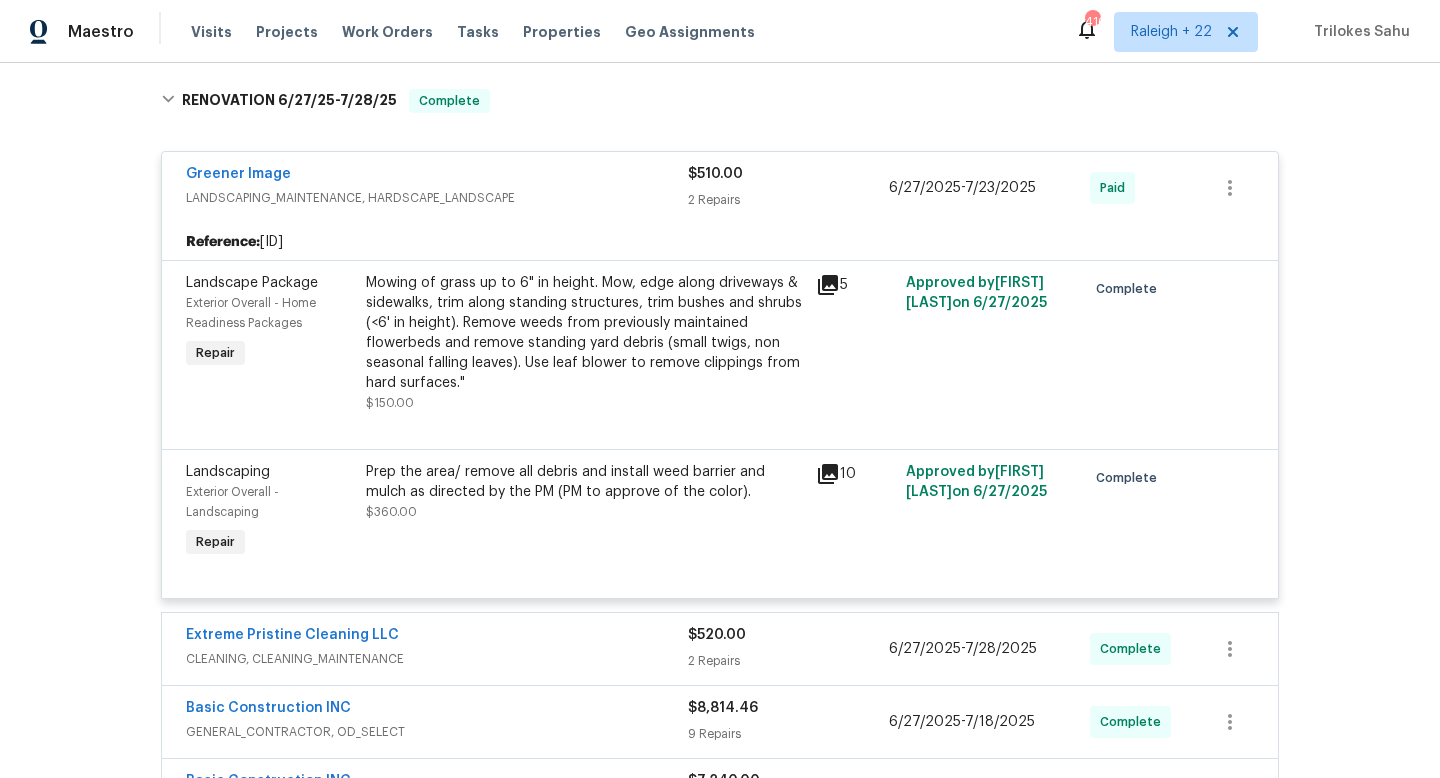 scroll, scrollTop: 1010, scrollLeft: 0, axis: vertical 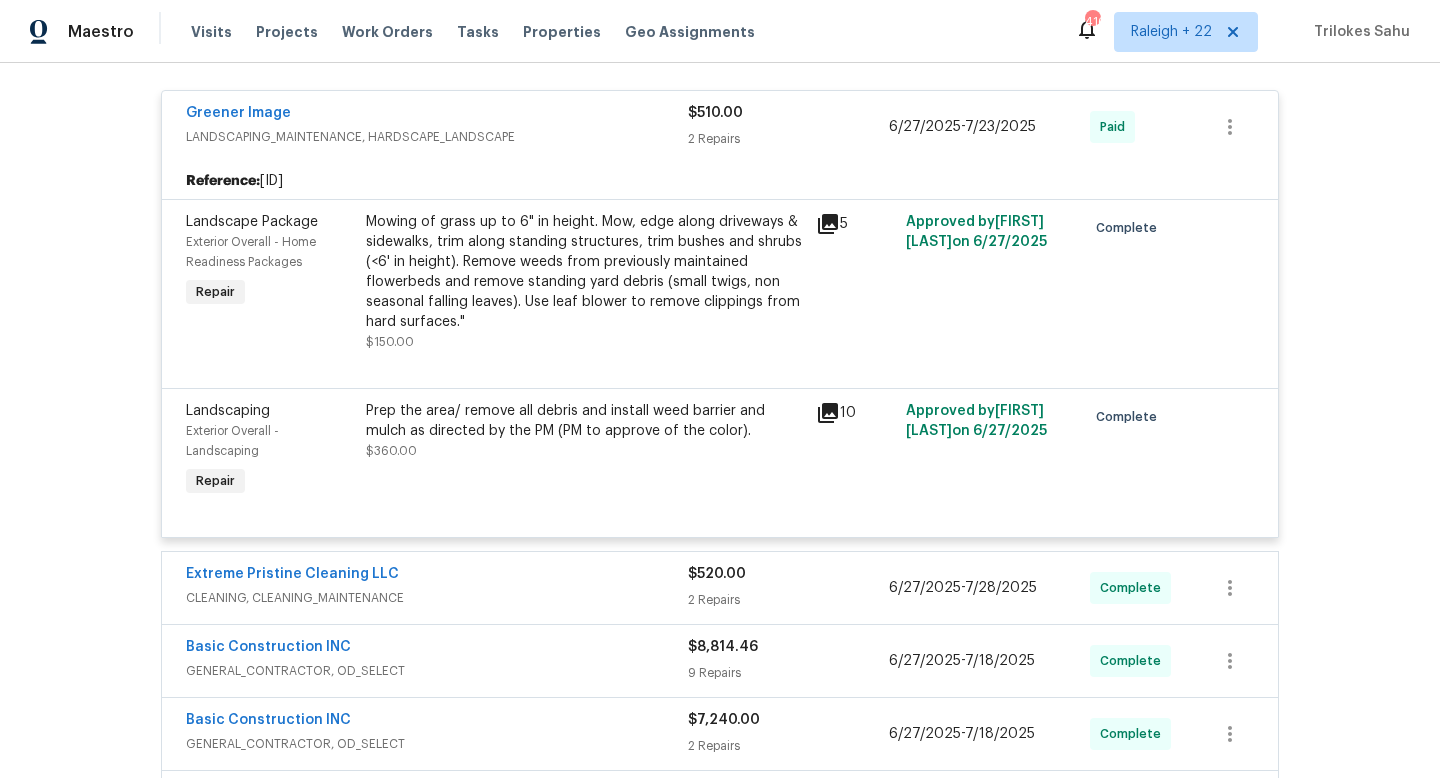 click on "Mowing of grass up to 6" in height. Mow, edge along driveways & sidewalks, trim along standing structures, trim bushes and shrubs (<6' in height). Remove weeds from previously maintained flowerbeds and remove standing yard debris (small twigs, non seasonal falling leaves).  Use leaf blower to remove clippings from hard surfaces."" at bounding box center (585, 272) 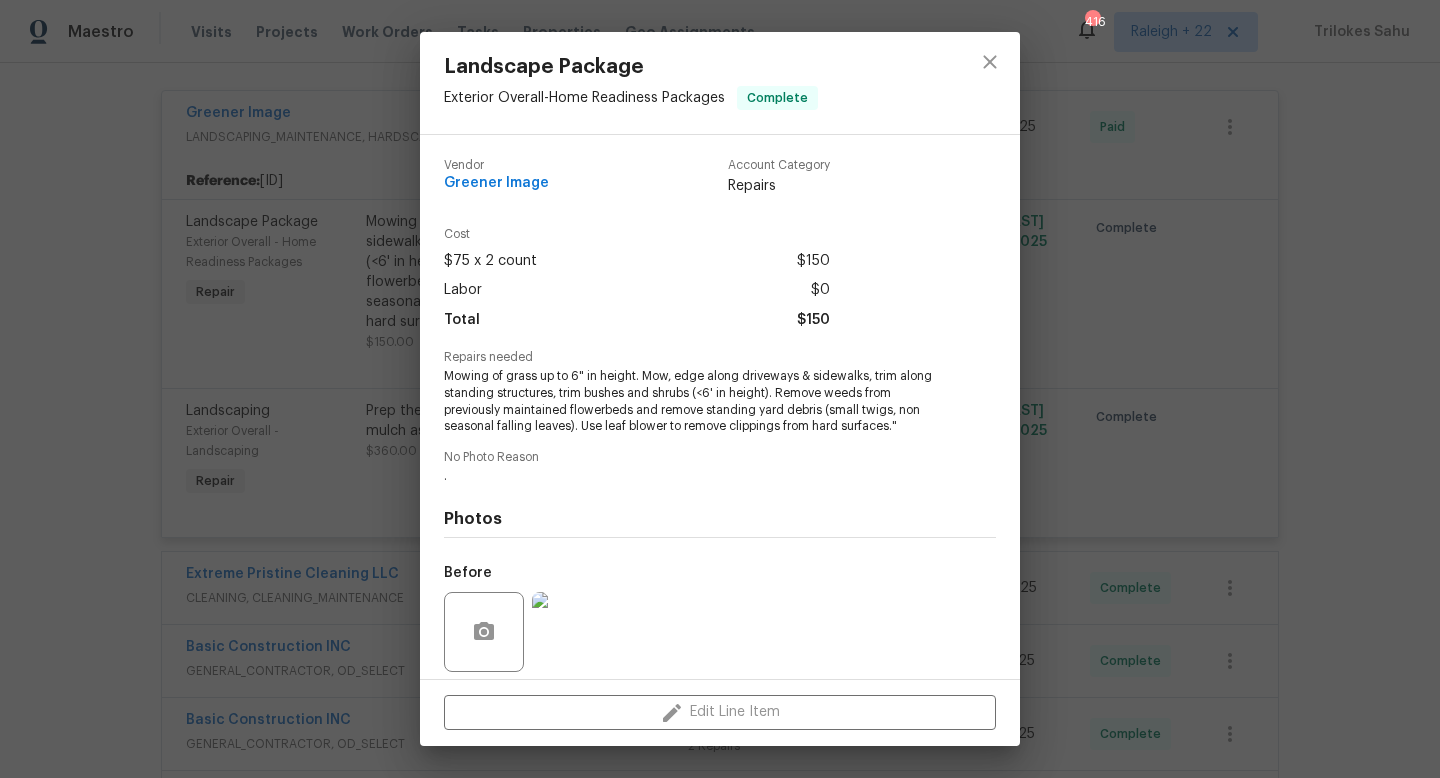 scroll, scrollTop: 143, scrollLeft: 0, axis: vertical 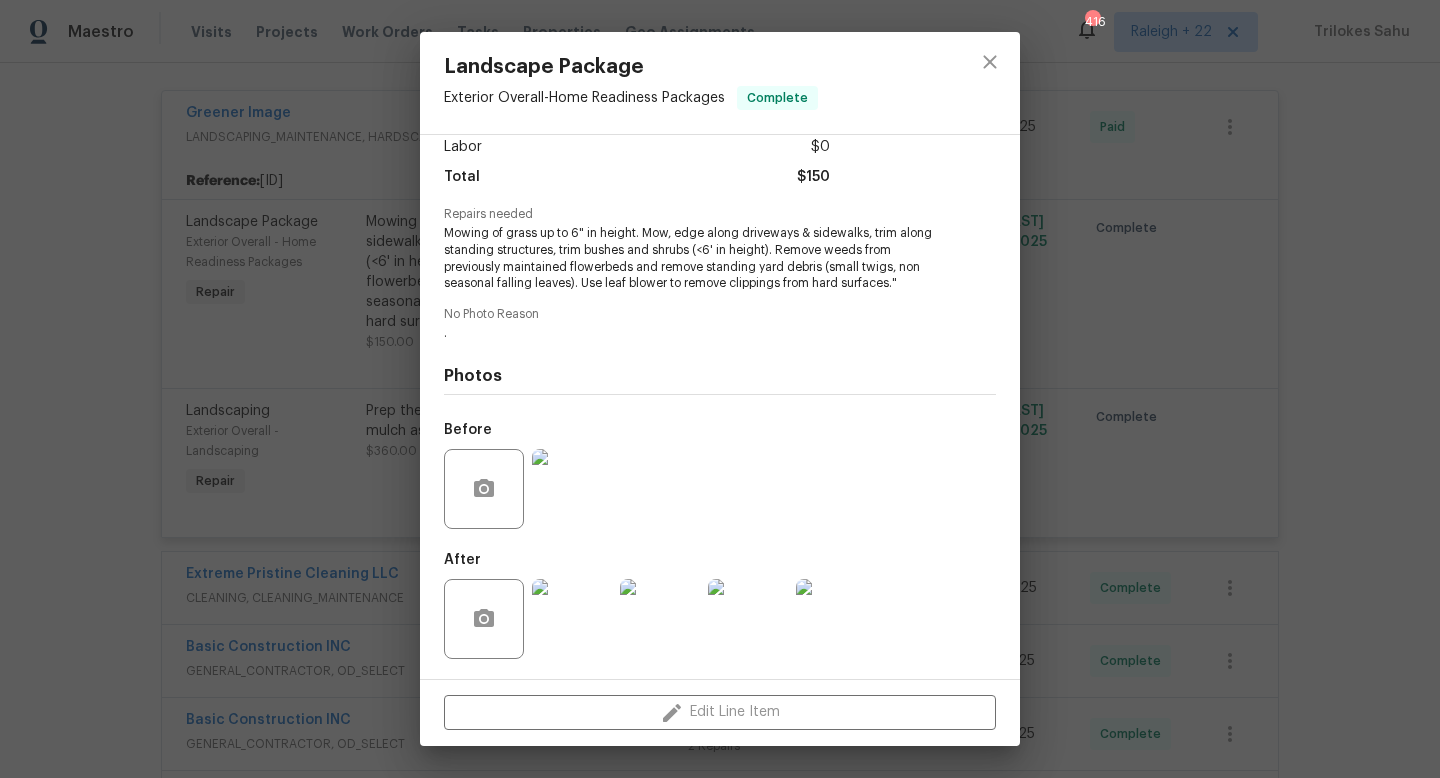 click at bounding box center [748, 619] 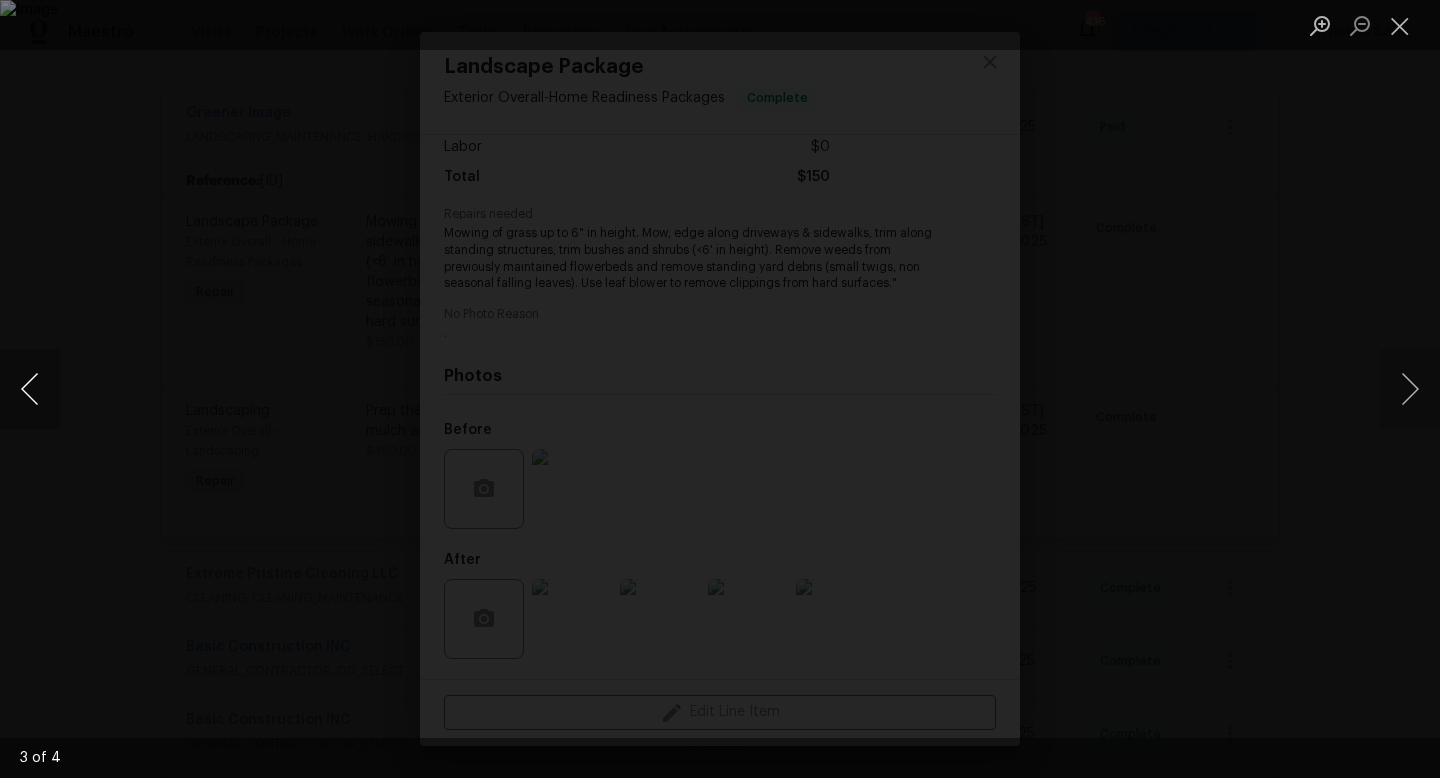 click at bounding box center [30, 389] 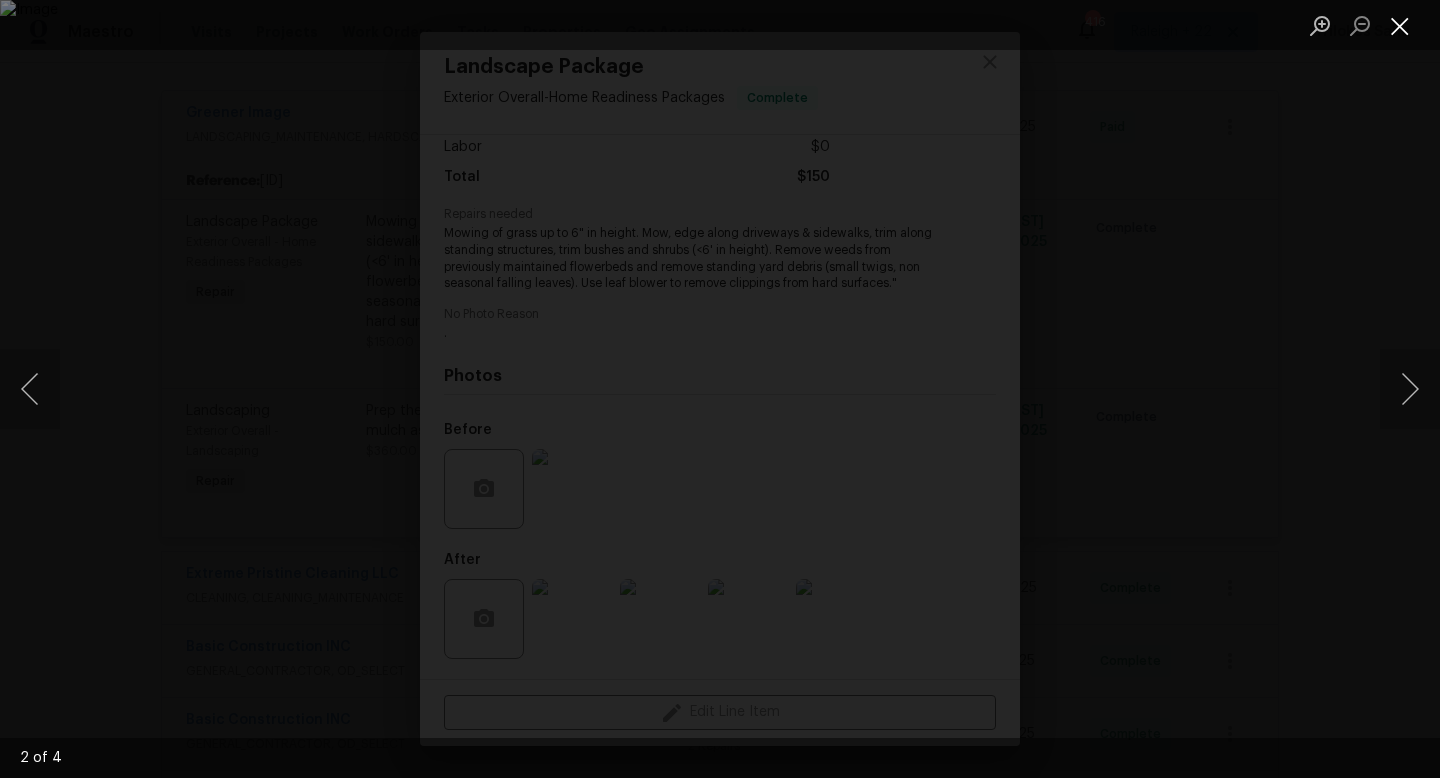 click at bounding box center [1400, 25] 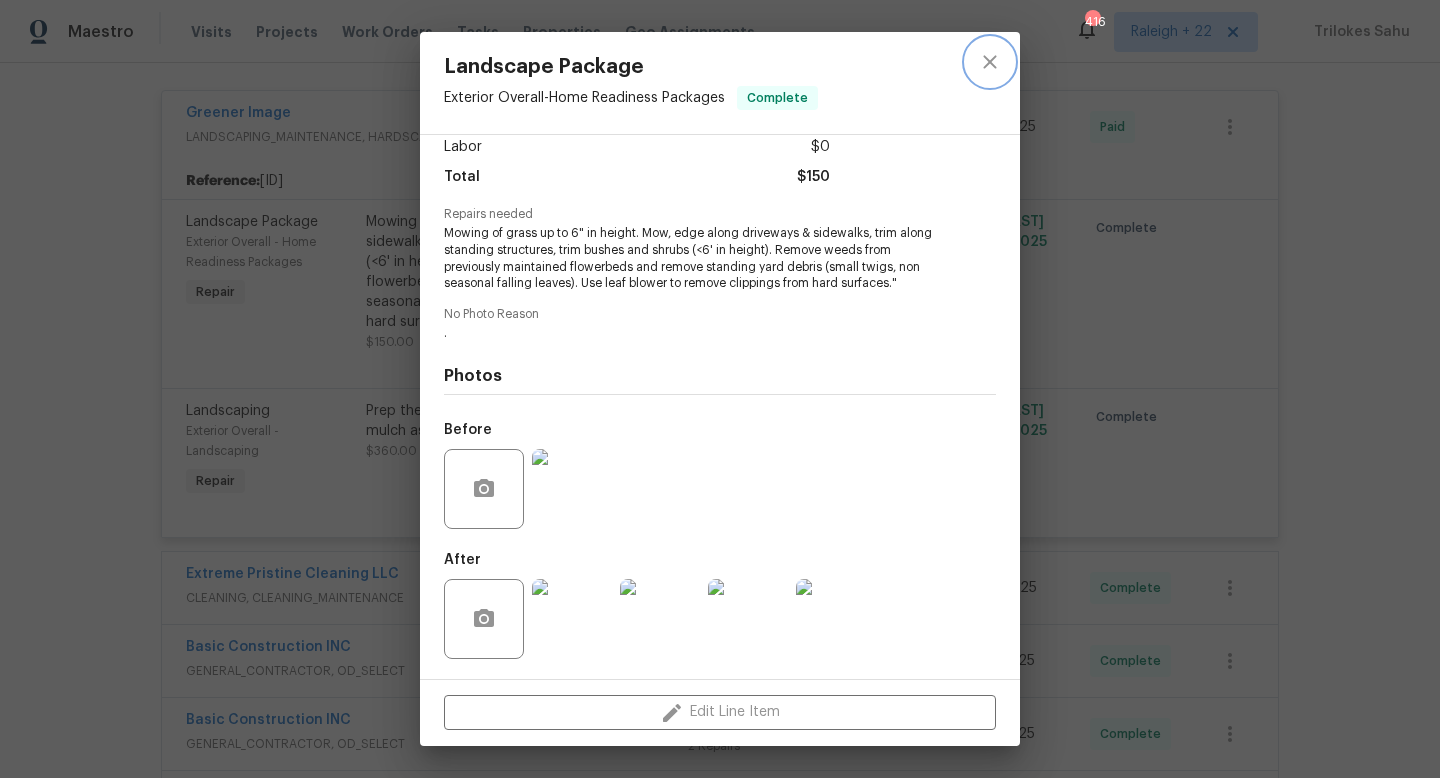 click 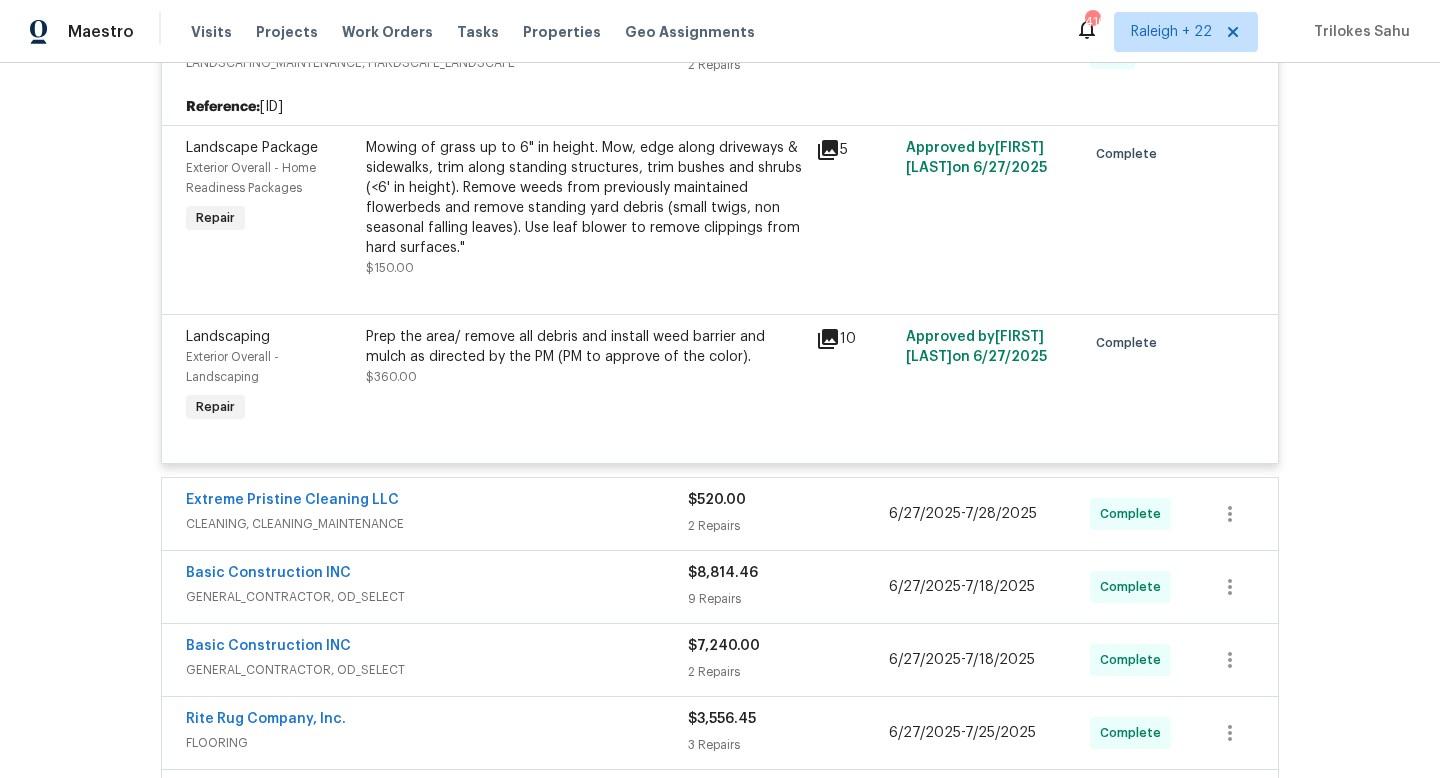 scroll, scrollTop: 1517, scrollLeft: 0, axis: vertical 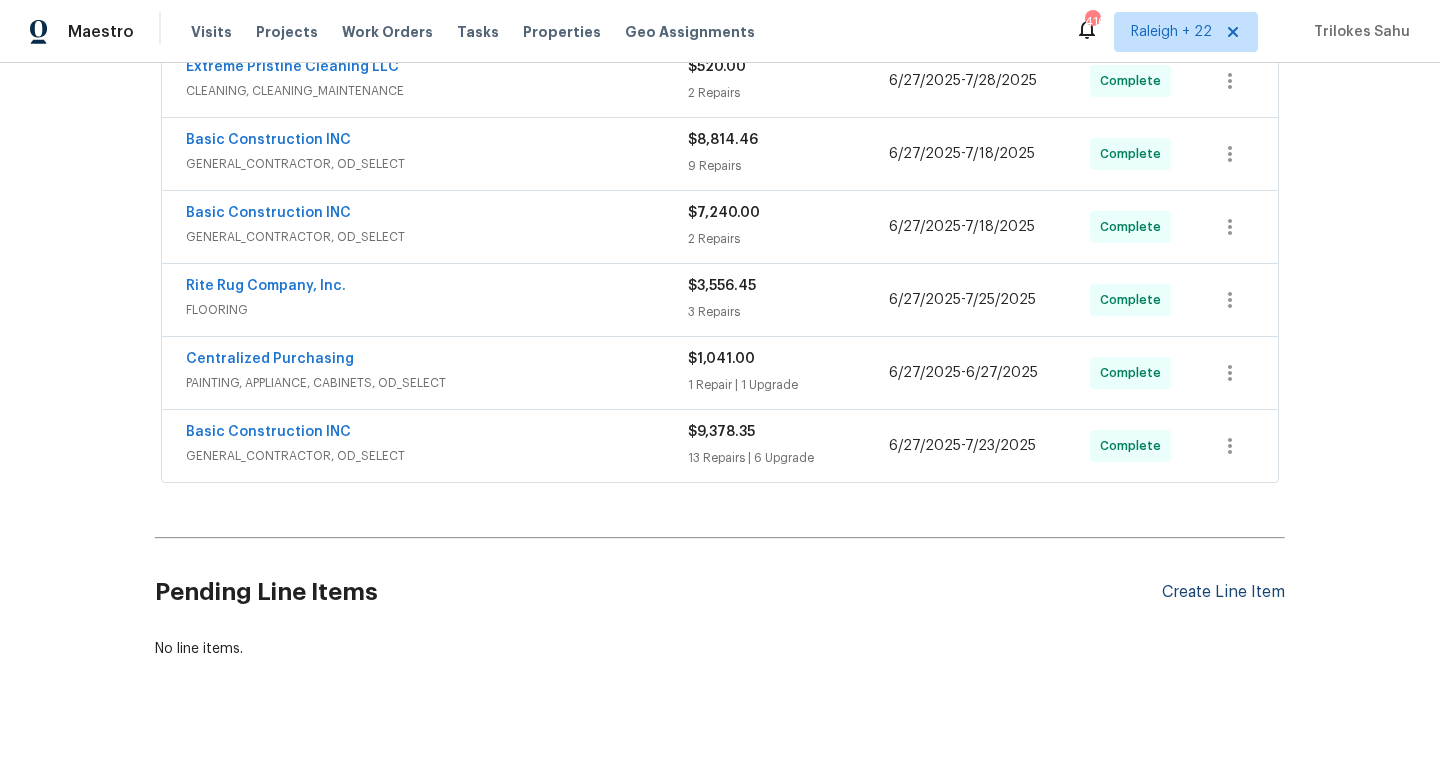 click on "Create Line Item" at bounding box center [1223, 592] 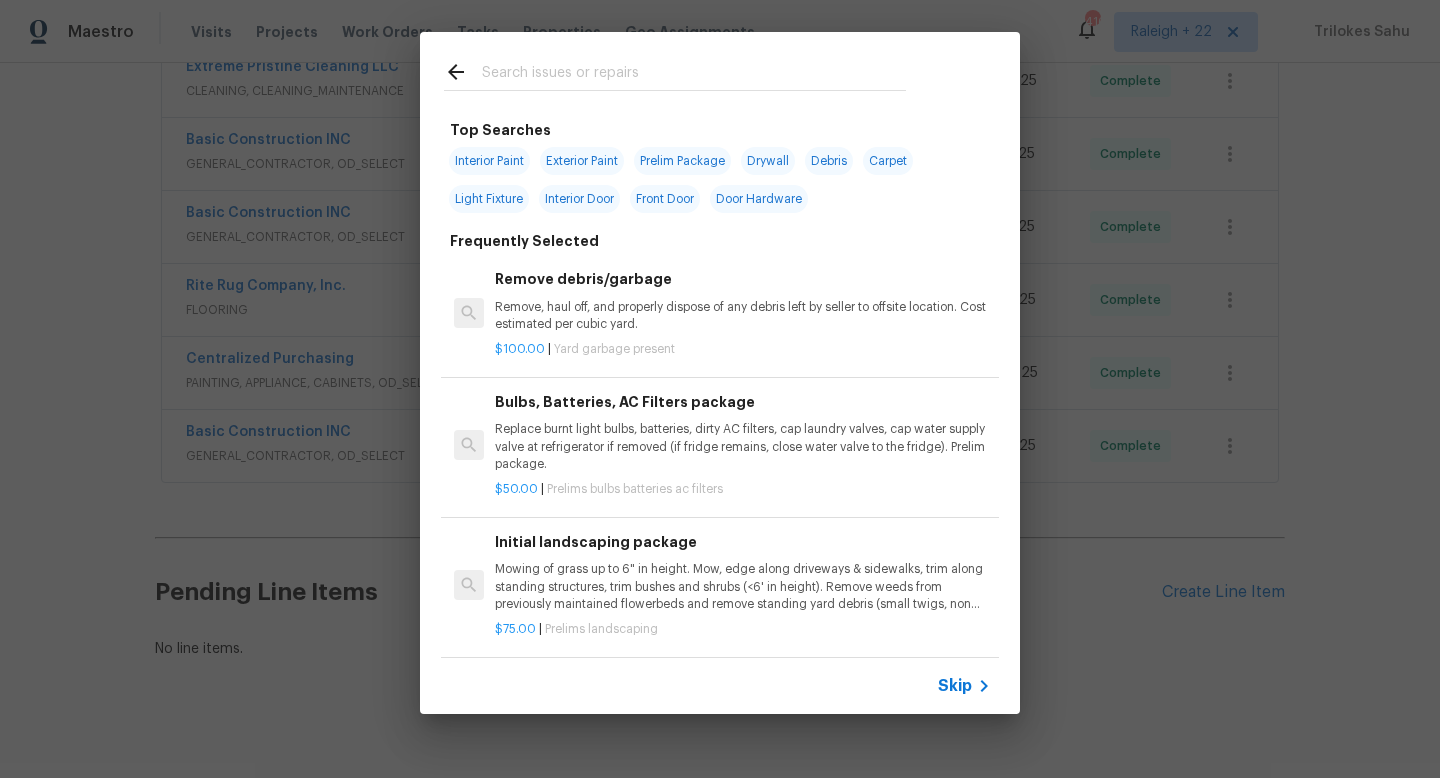click 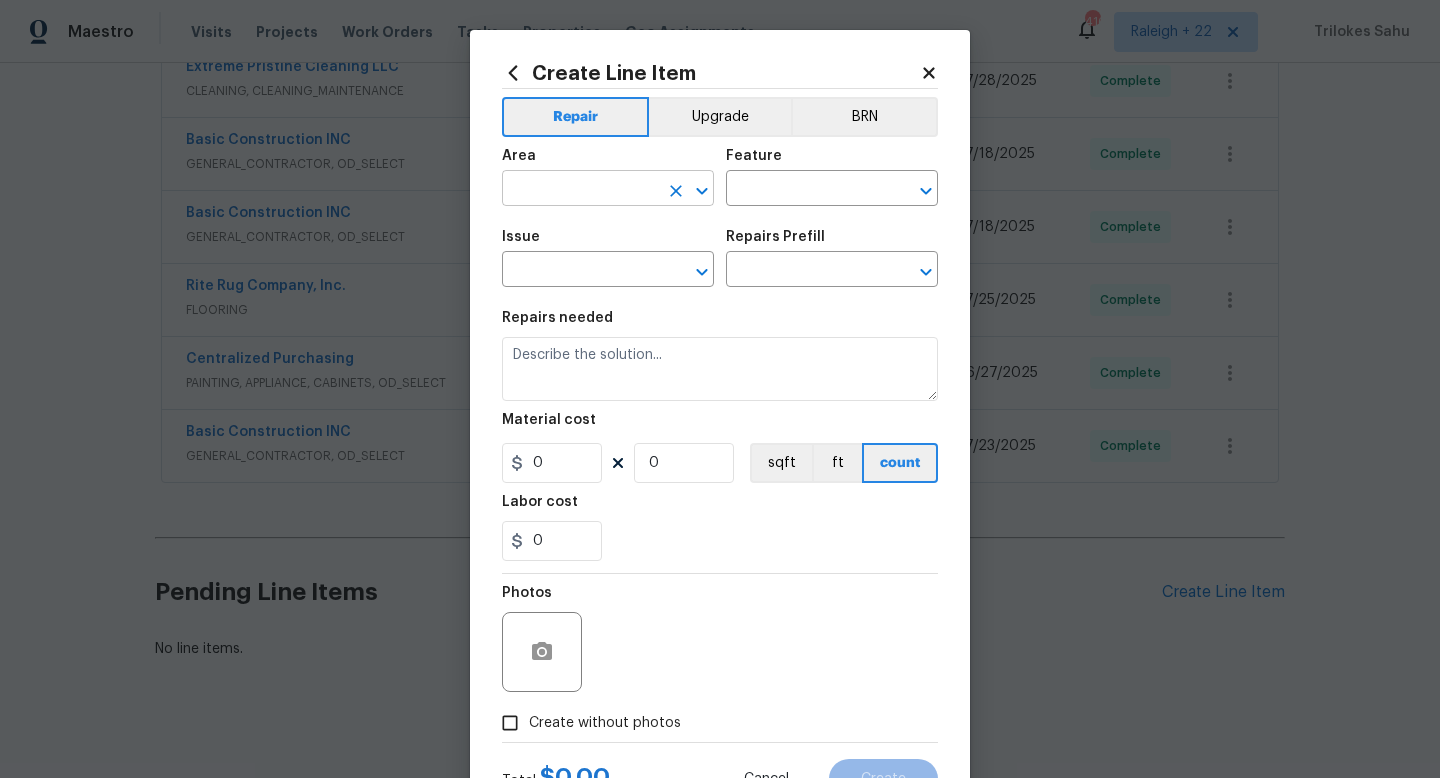 click at bounding box center [580, 190] 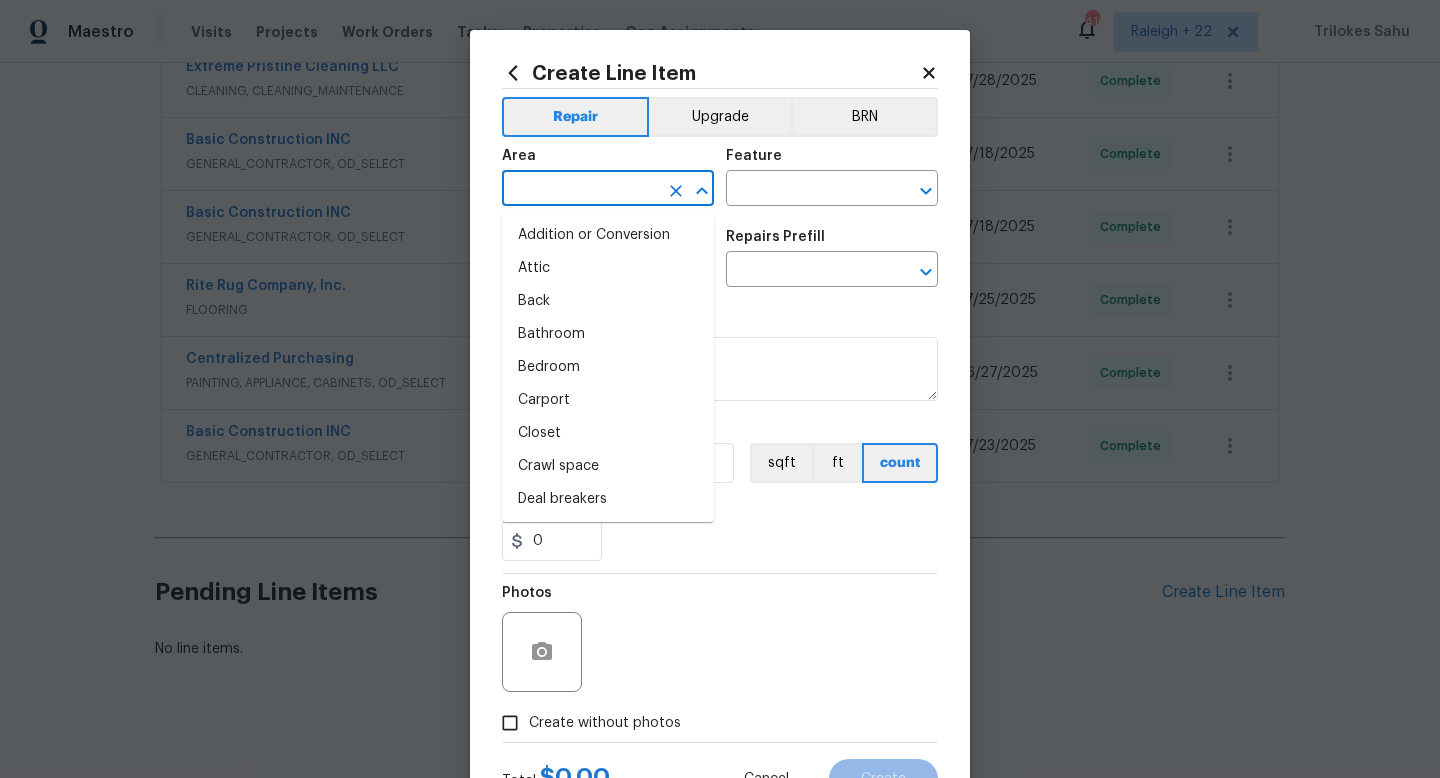 type on "w" 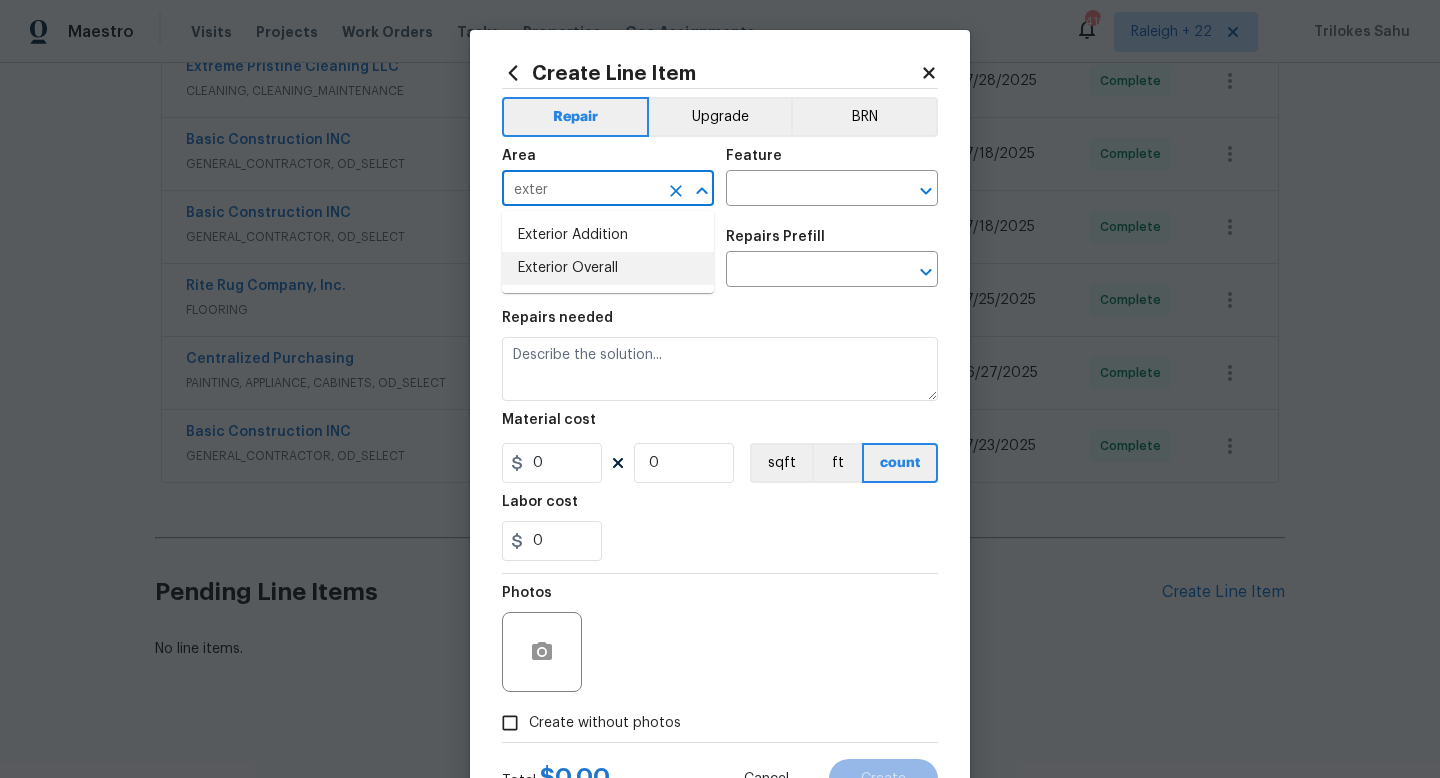 click on "Exterior Overall" at bounding box center [608, 268] 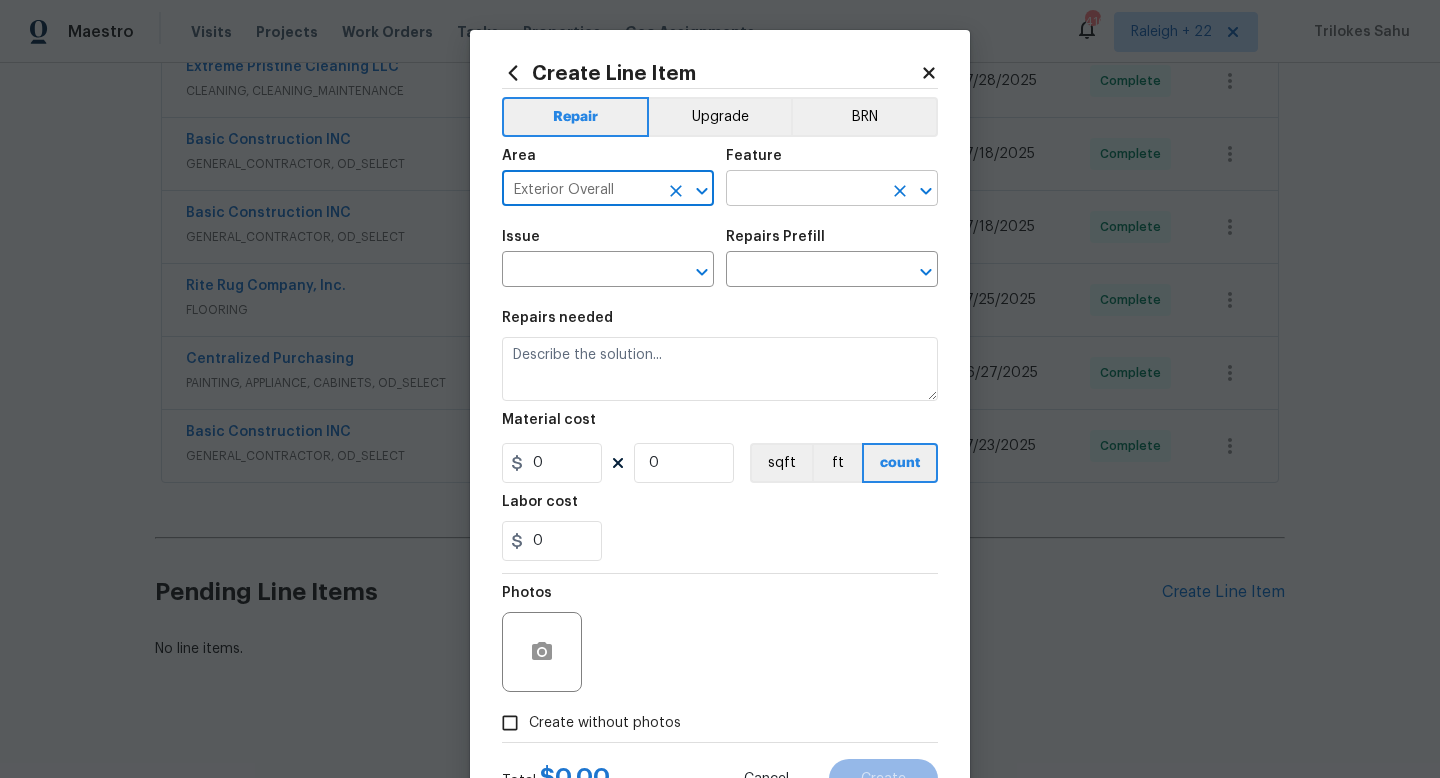 type on "Exterior Overall" 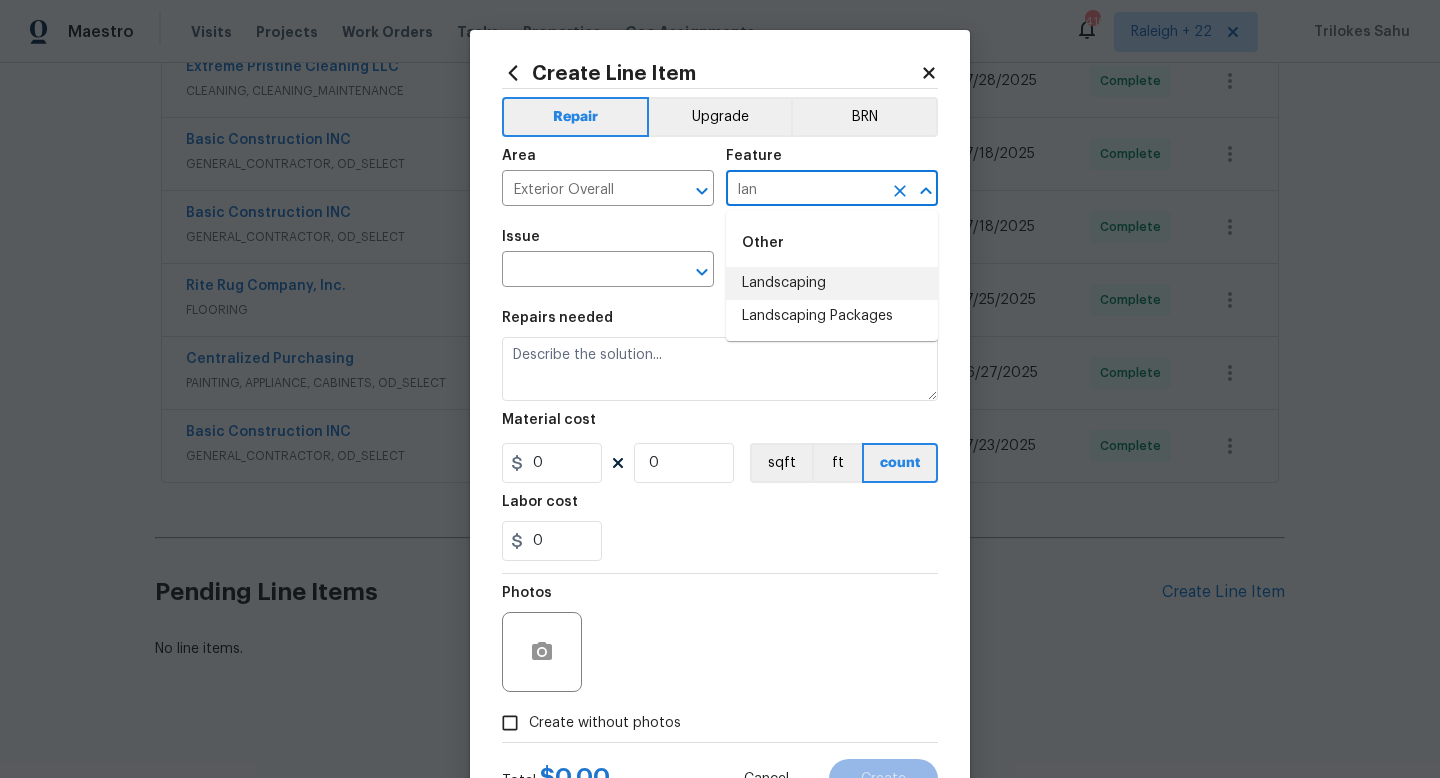 click on "Landscaping" at bounding box center [832, 283] 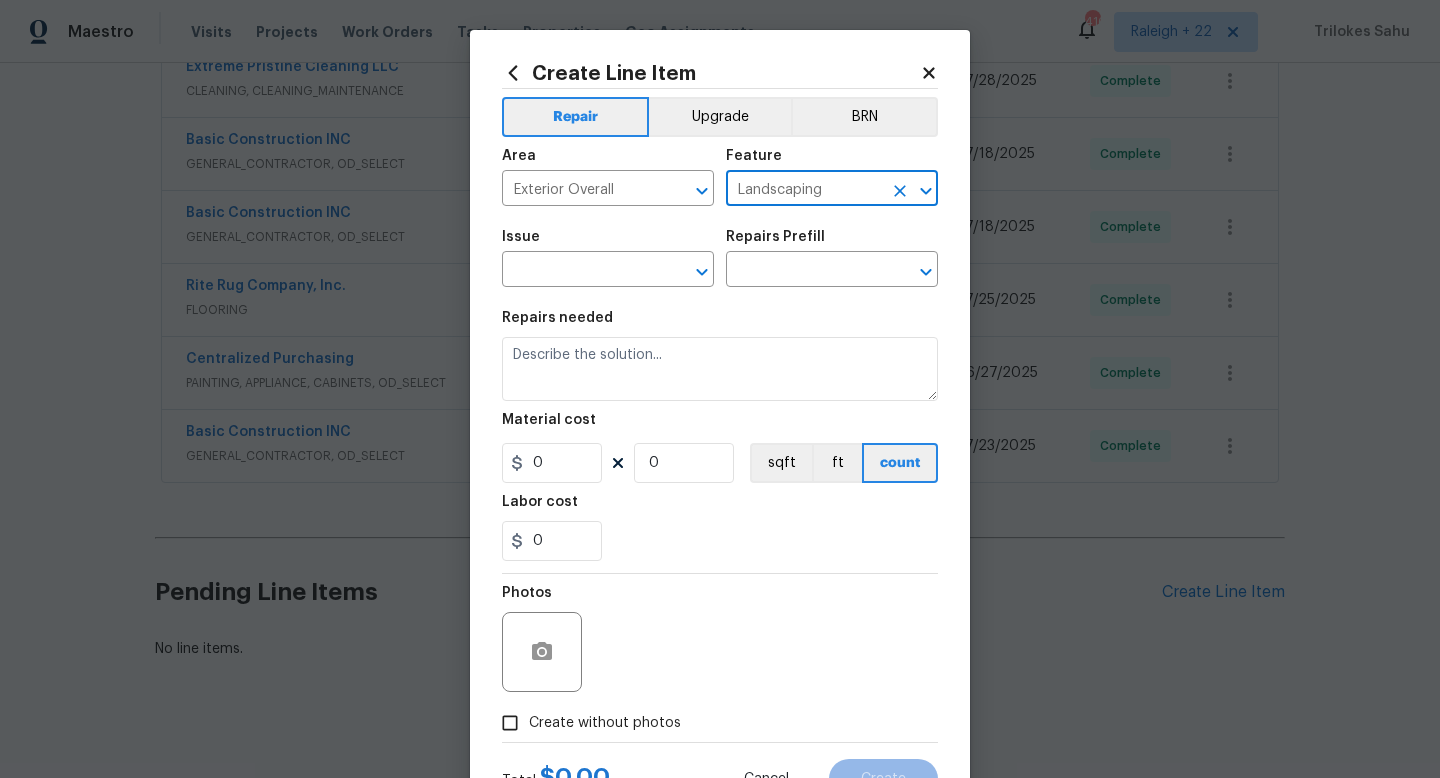 type on "Landscaping" 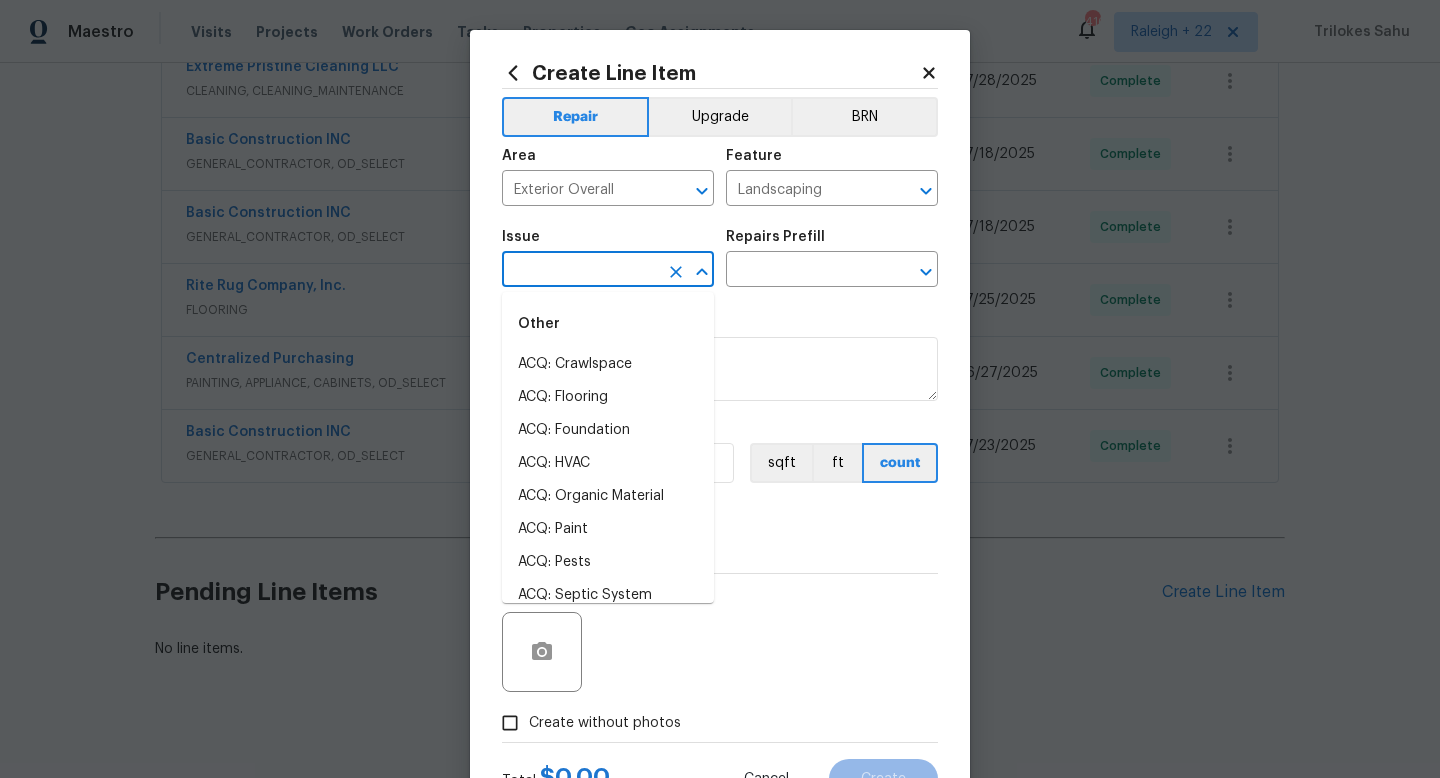 click at bounding box center [580, 271] 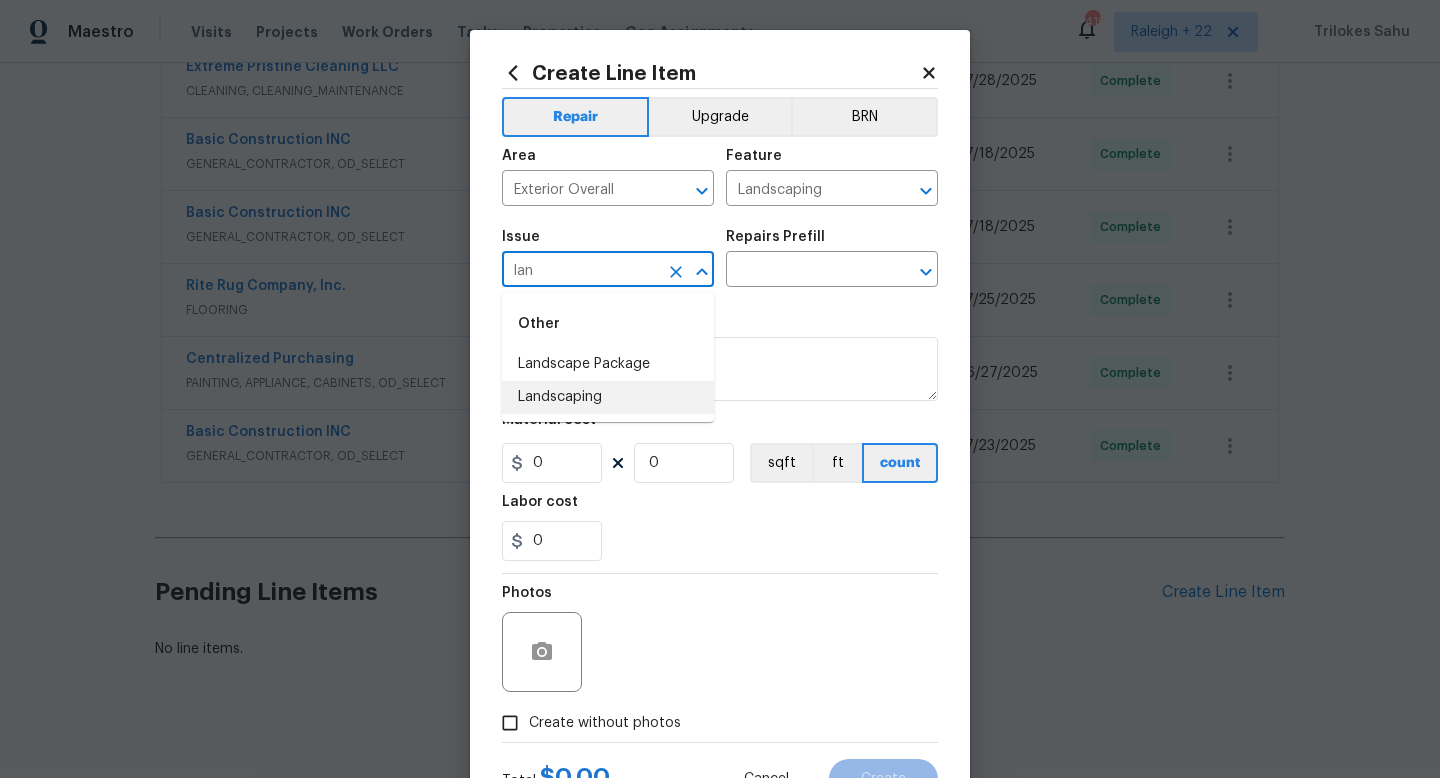 click on "Landscaping" at bounding box center [608, 397] 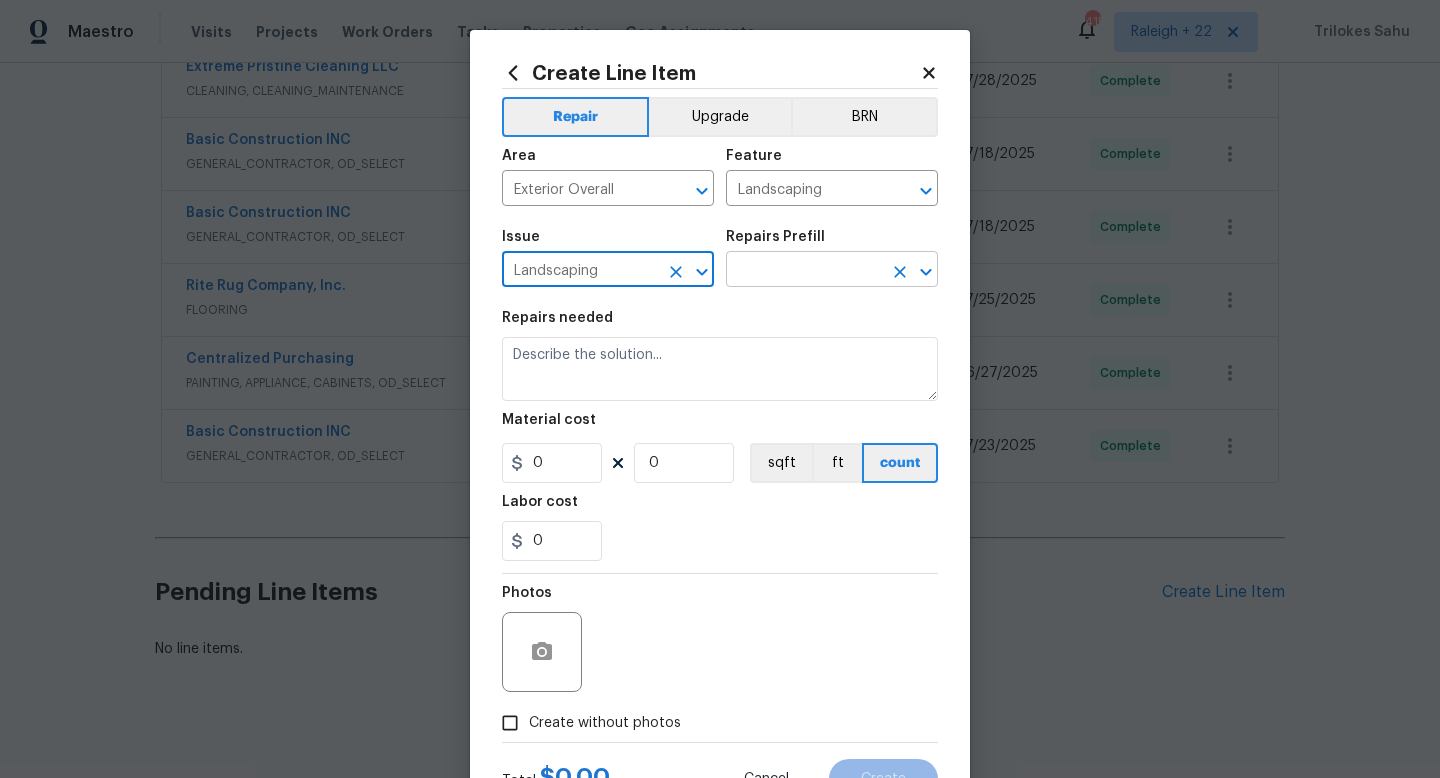 type on "Landscaping" 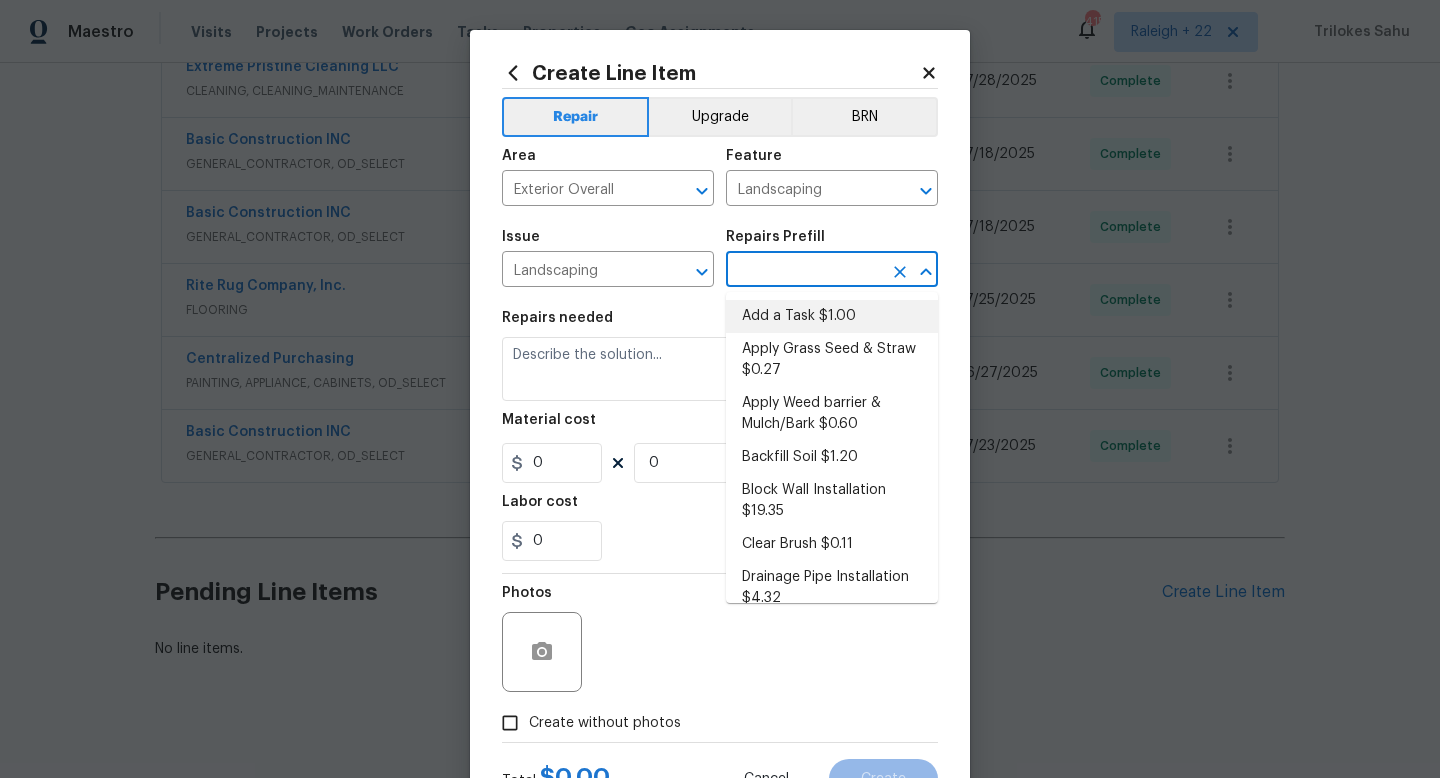 click on "Add a Task $1.00" at bounding box center (832, 316) 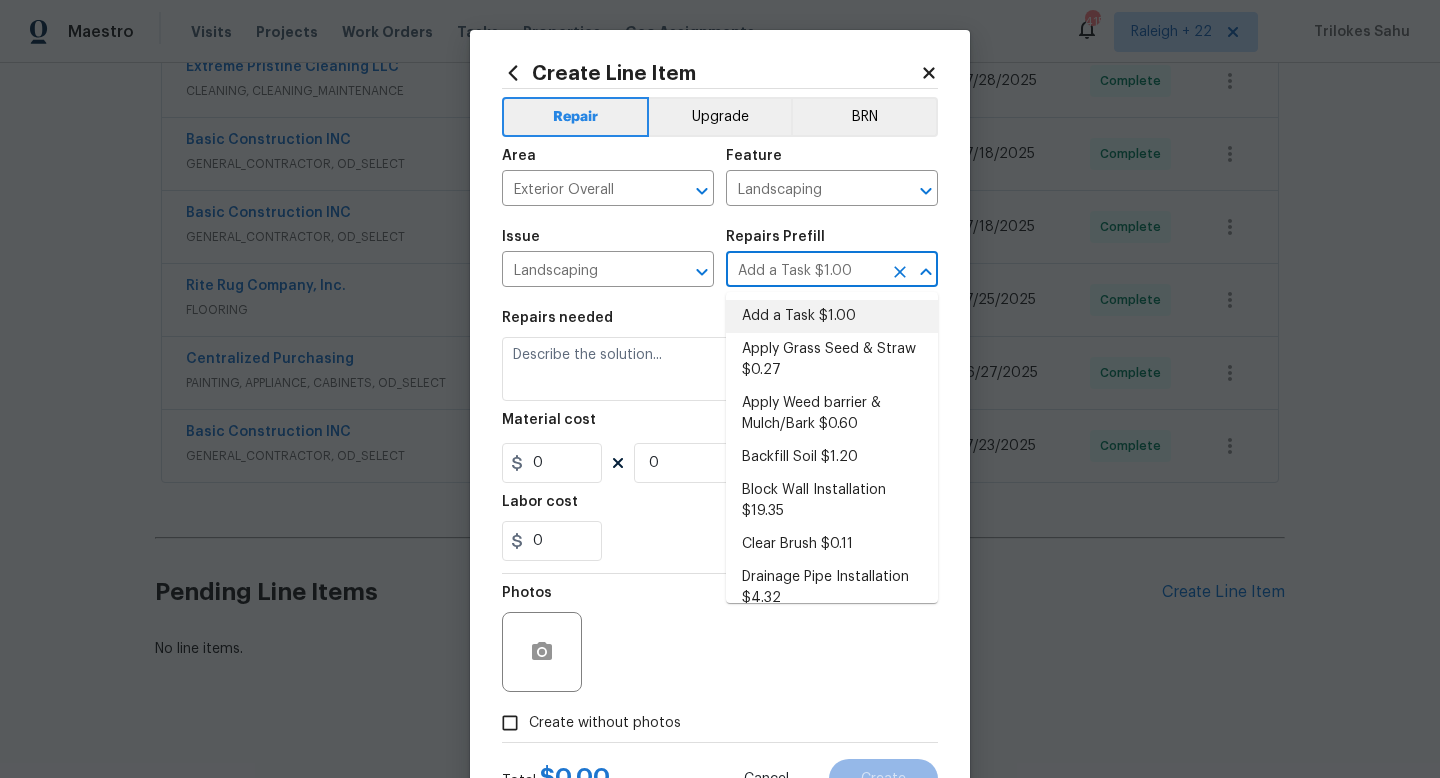 type on "HPM to detail" 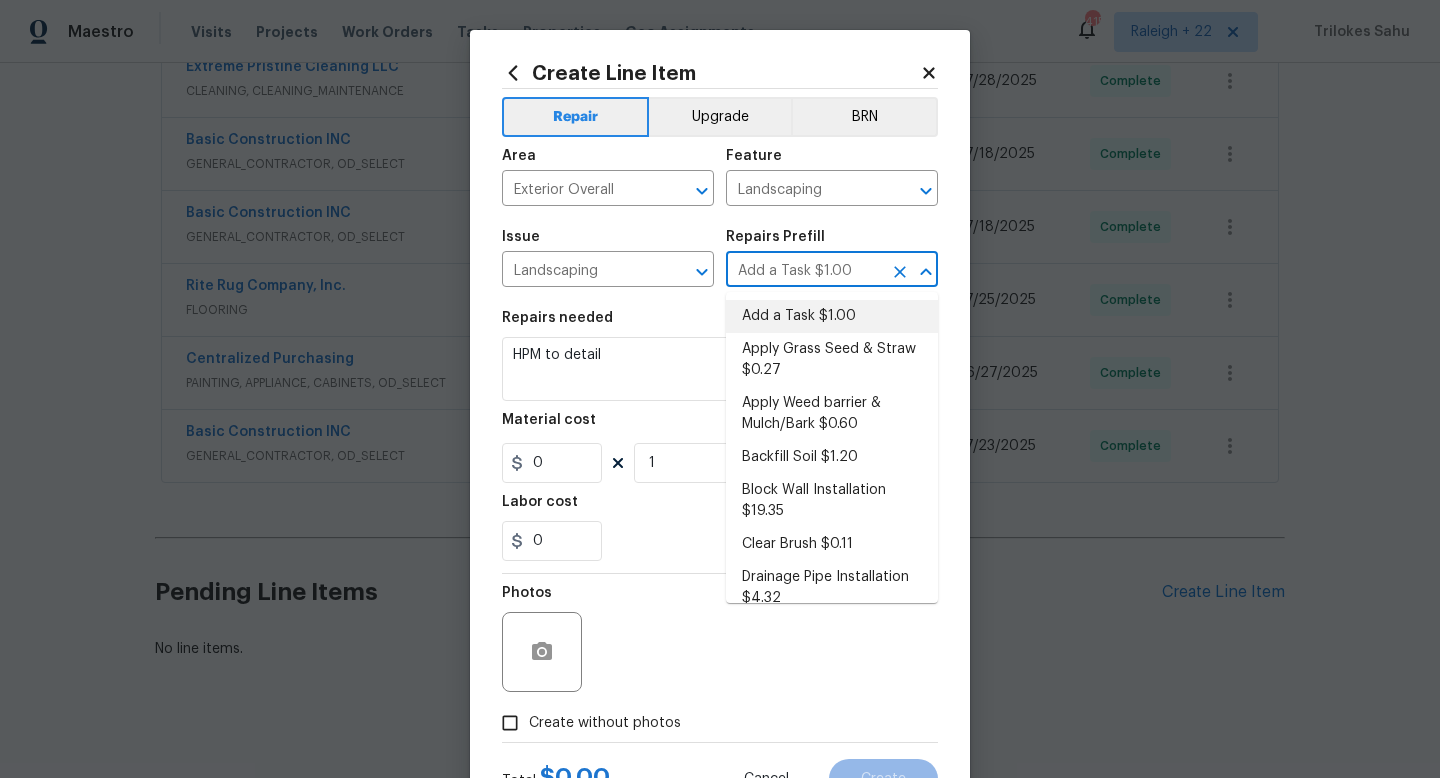 type on "1" 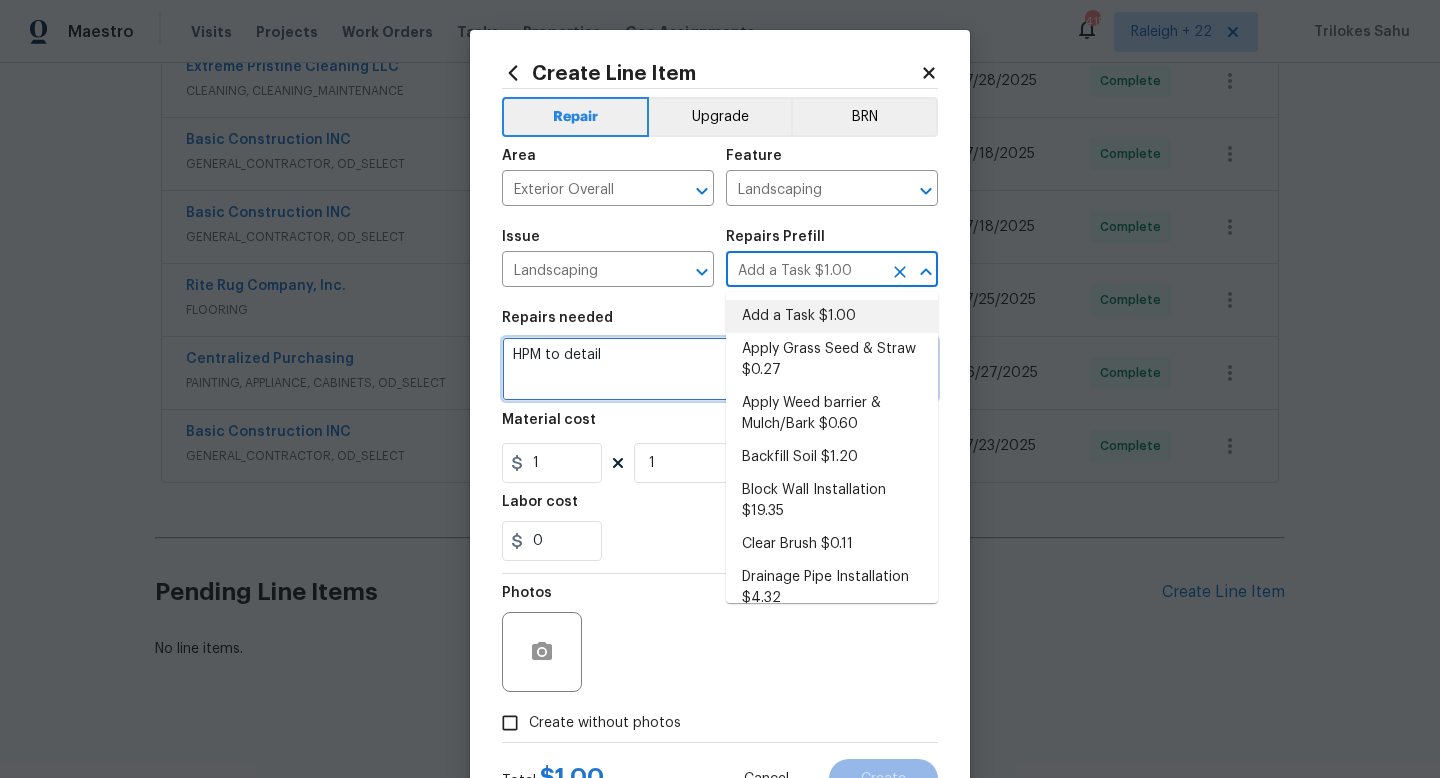 click on "HPM to detail" at bounding box center [720, 369] 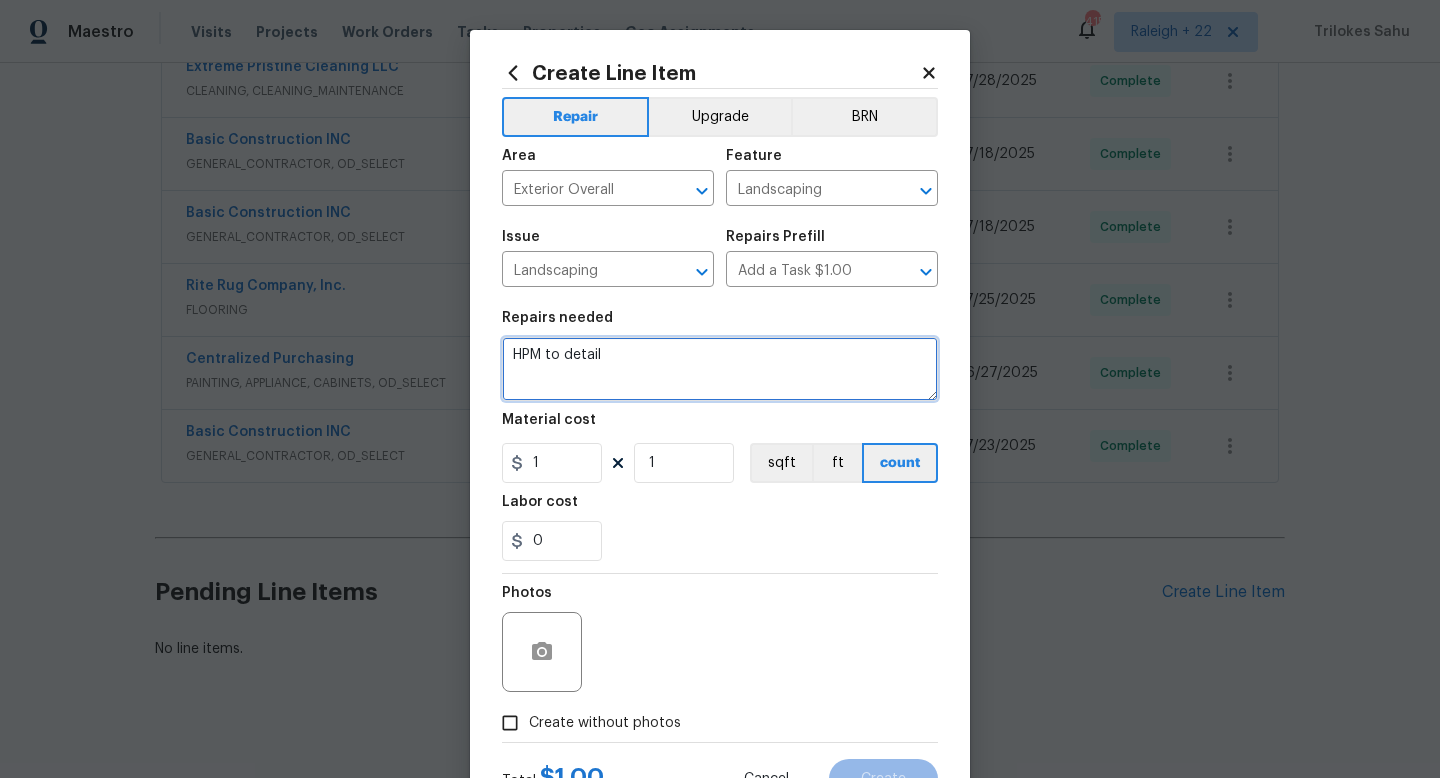 drag, startPoint x: 613, startPoint y: 364, endPoint x: 498, endPoint y: 358, distance: 115.15642 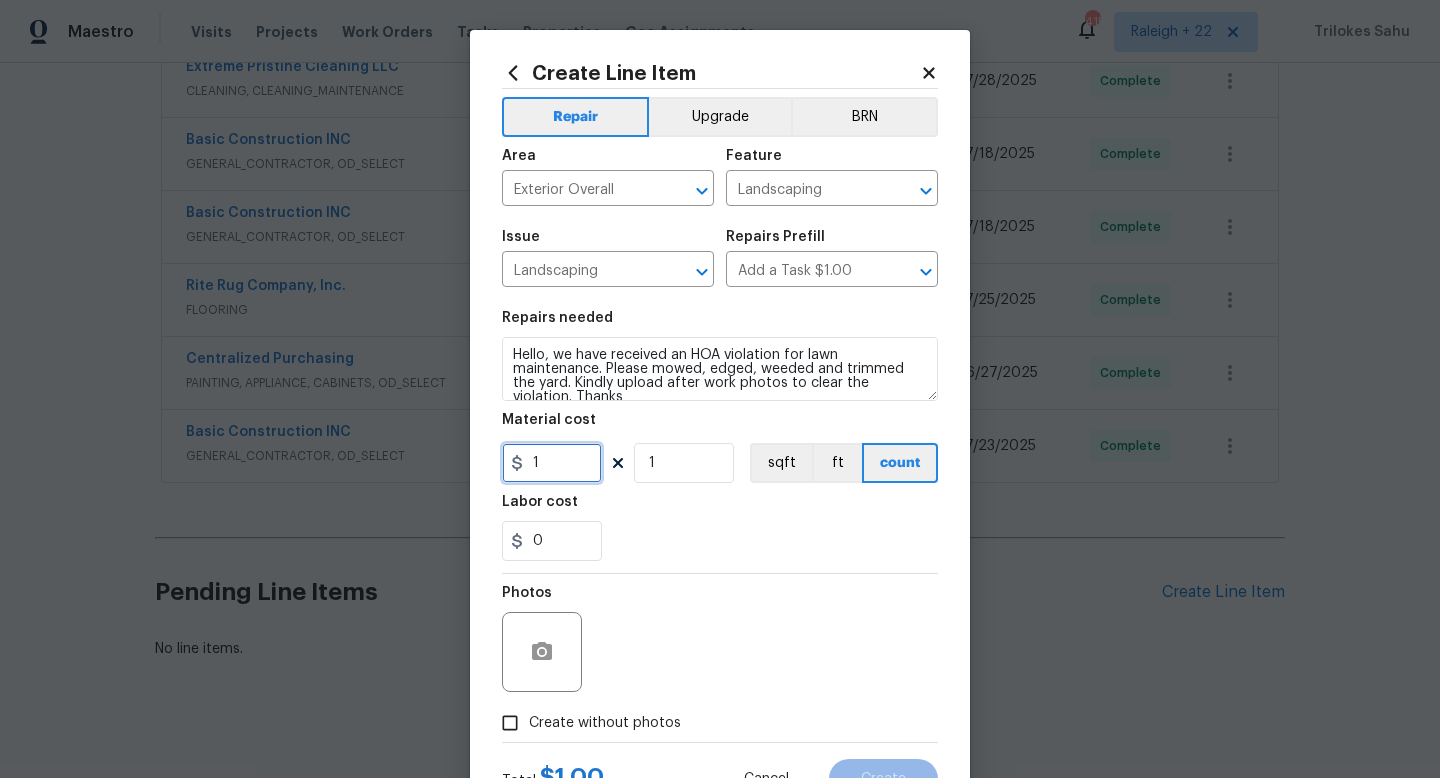 click on "1" at bounding box center [552, 463] 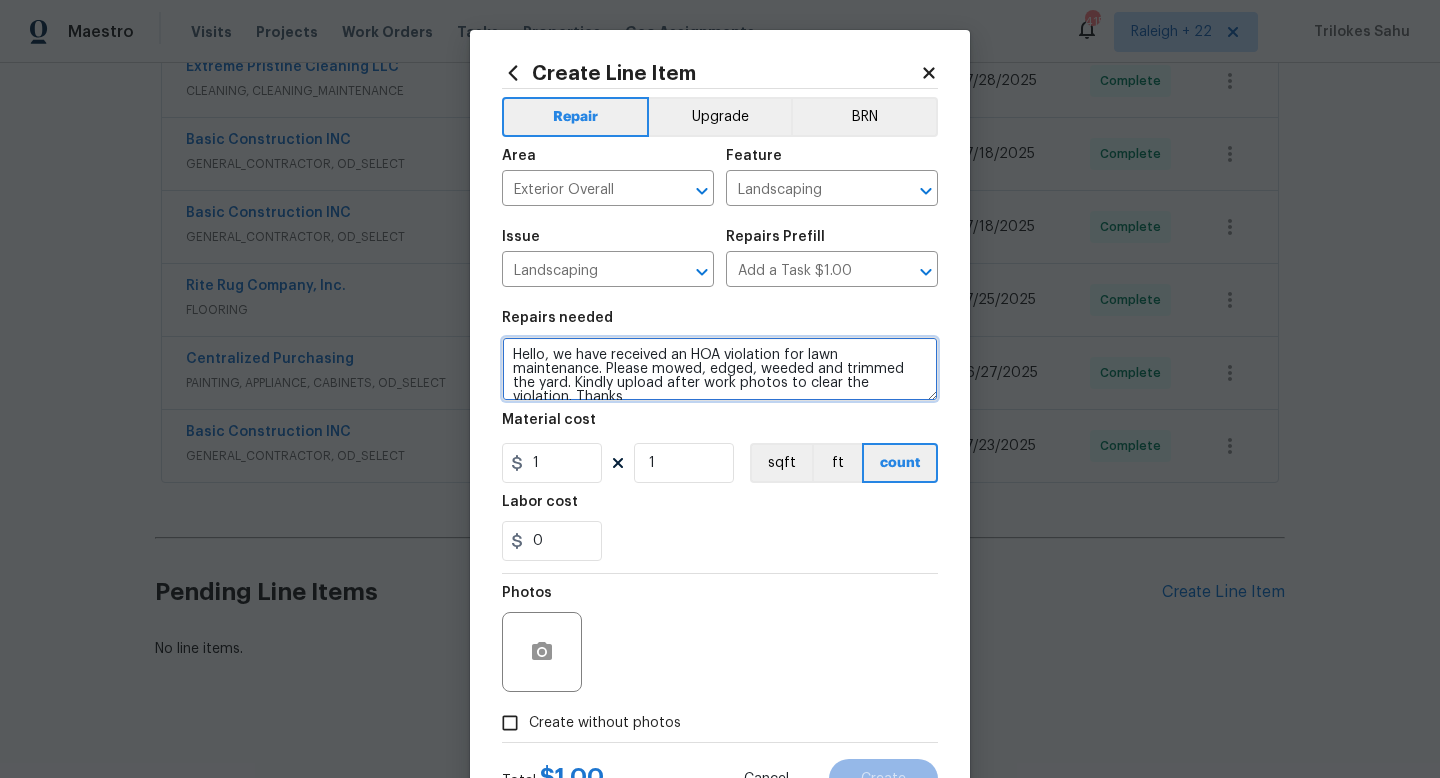 click on "Hello, we have received an HOA violation for lawn maintenance. Please mowed, edged, weeded and trimmed the yard. Kindly upload after work photos to clear the violation. Thanks" at bounding box center [720, 369] 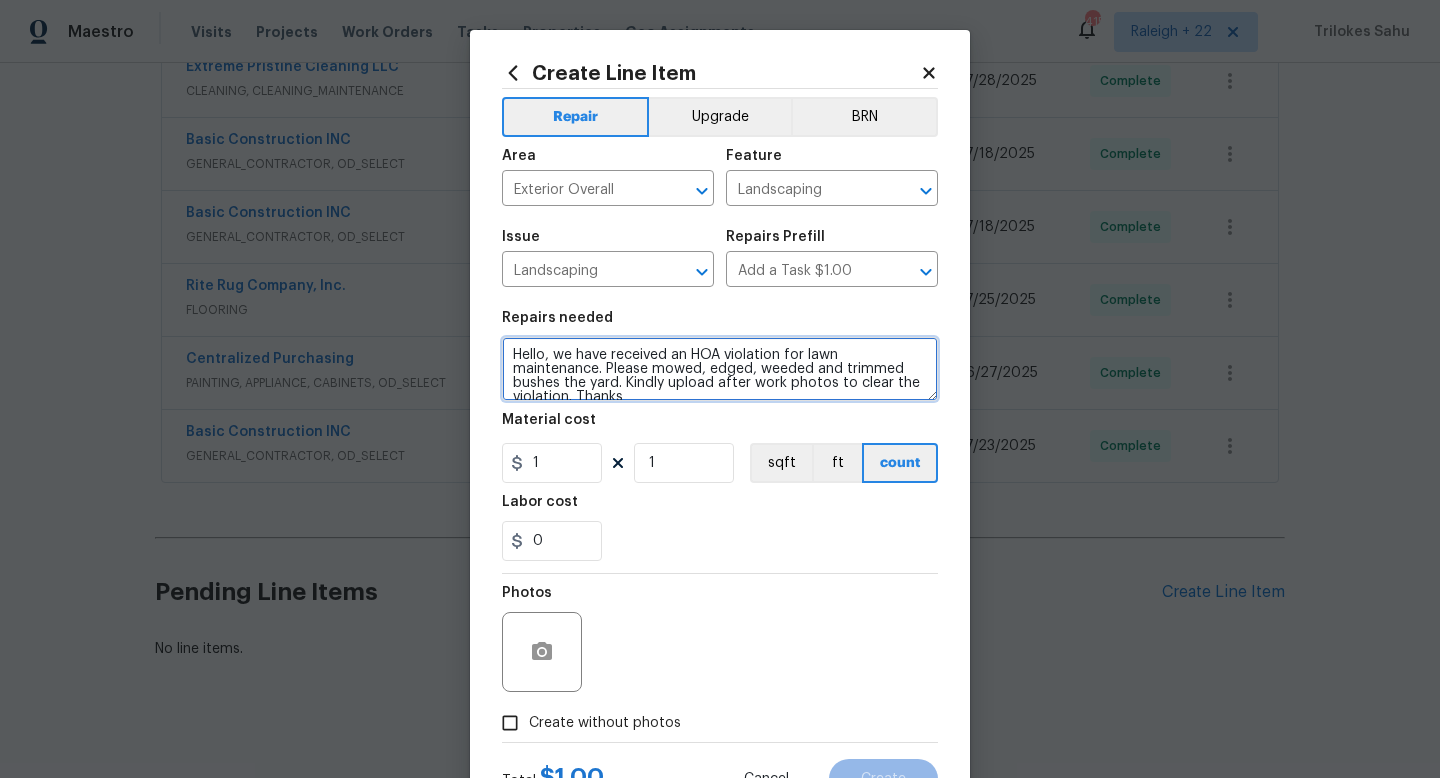 click on "Hello, we have received an HOA violation for lawn maintenance. Please mowed, edged, weeded and trimmed bushes the yard. Kindly upload after work photos to clear the violation. Thanks" at bounding box center (720, 369) 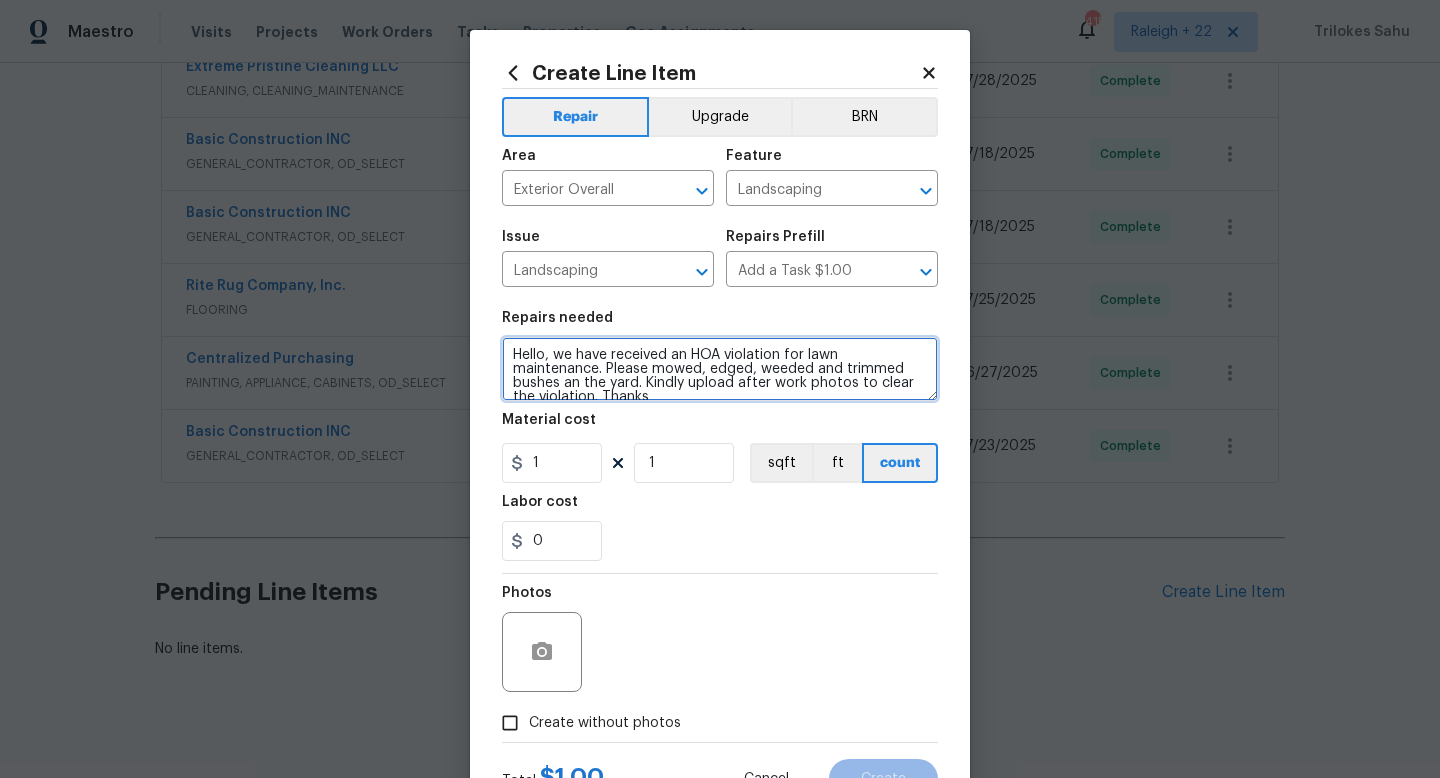 drag, startPoint x: 637, startPoint y: 385, endPoint x: 515, endPoint y: 389, distance: 122.06556 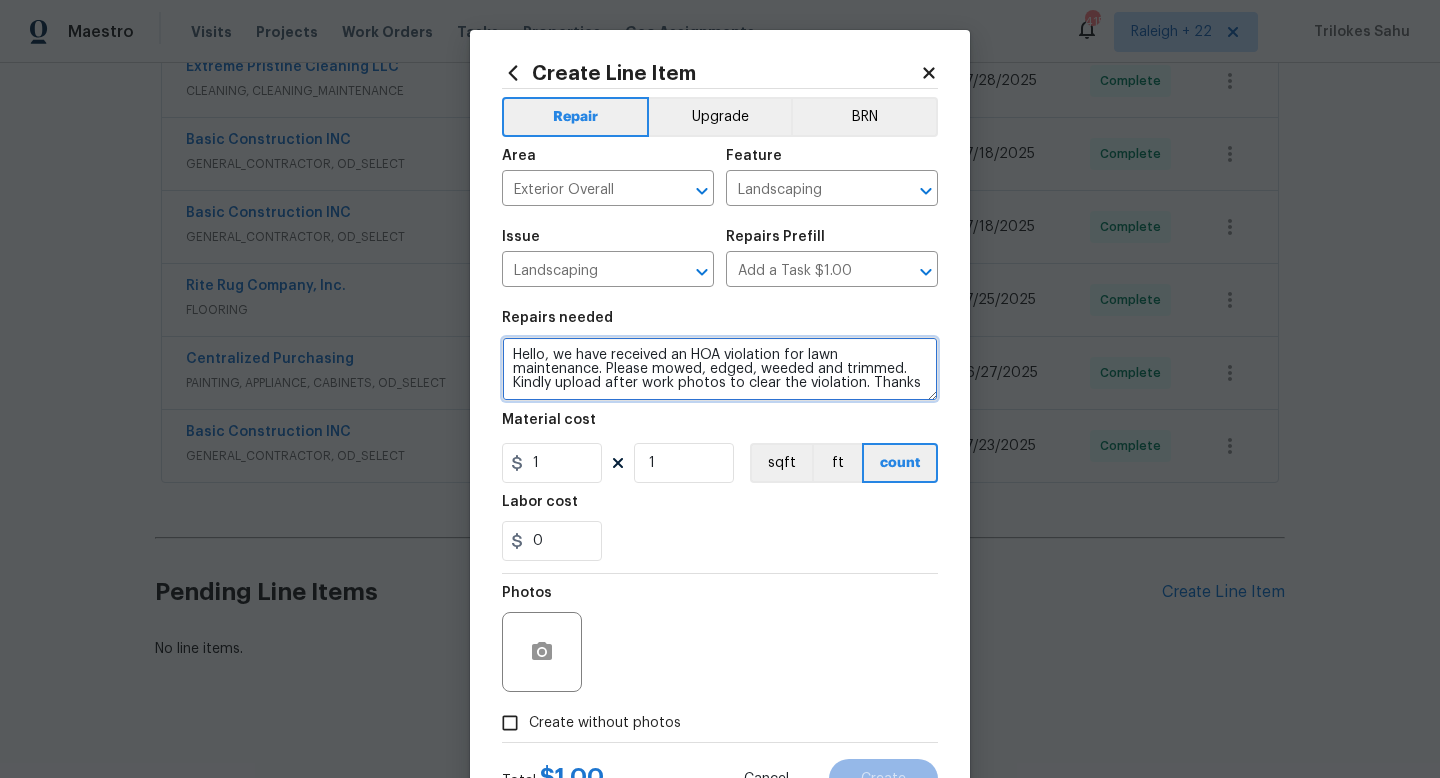 type on "Hello, we have received an HOA violation for lawn maintenance. Please mowed, edged, weeded and trimmed. Kindly upload after work photos to clear the violation. Thanks" 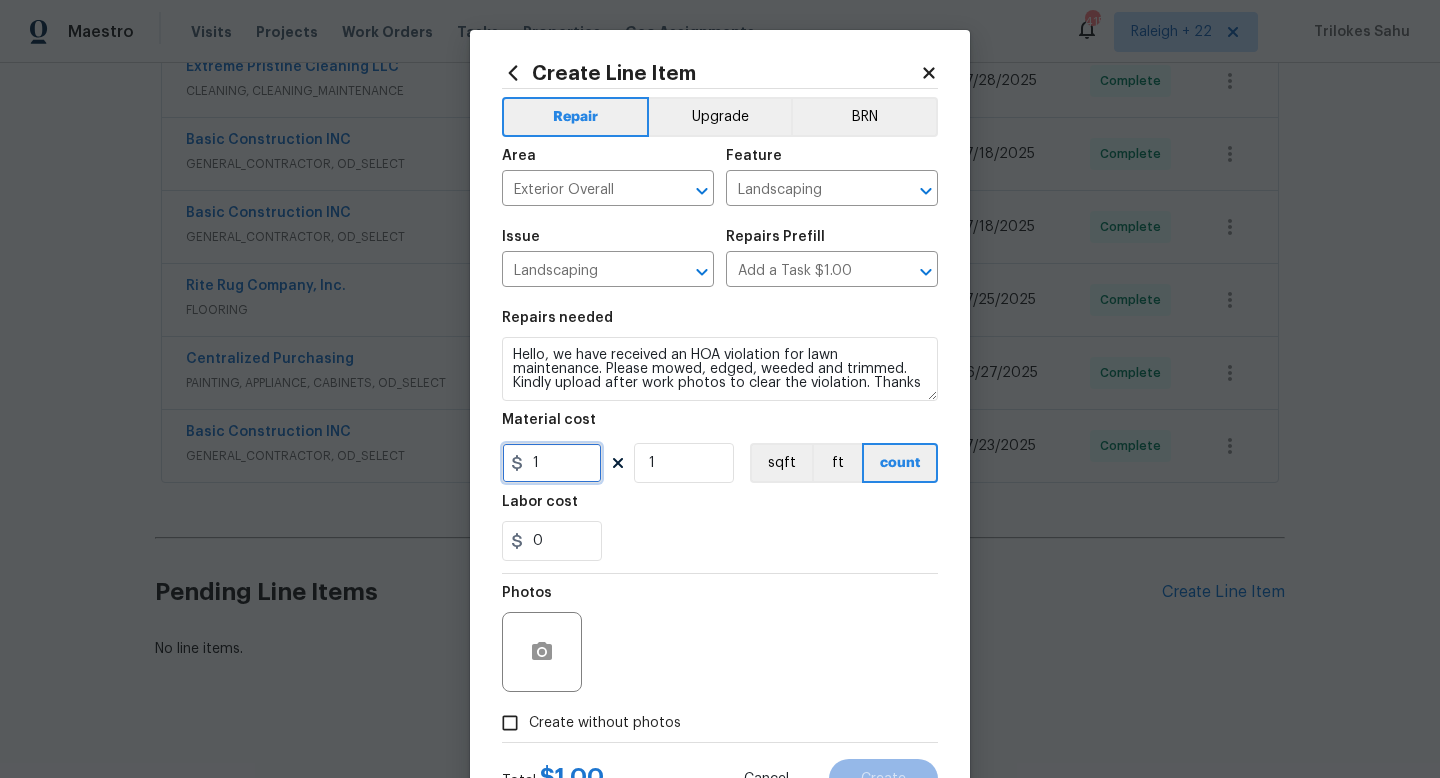 click on "1" at bounding box center [552, 463] 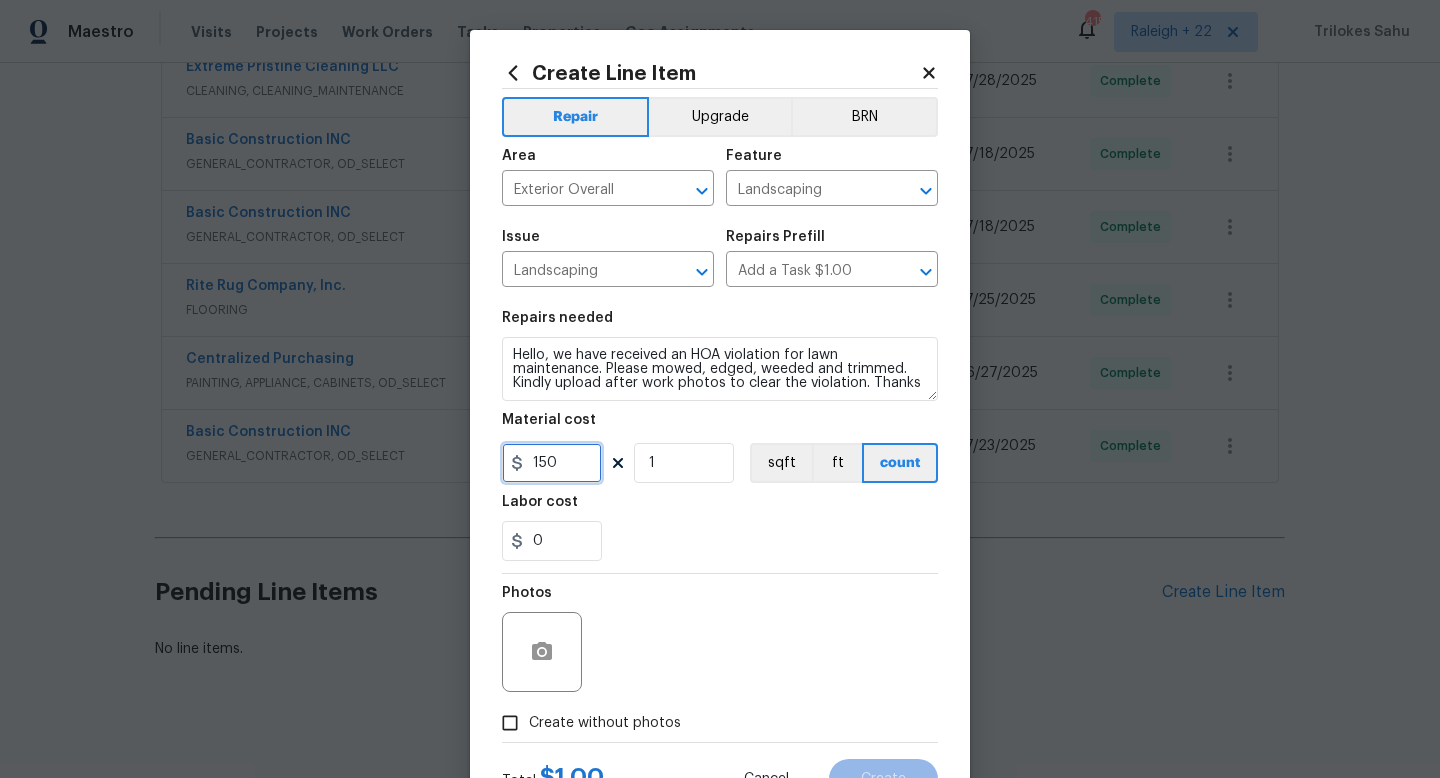 type on "150" 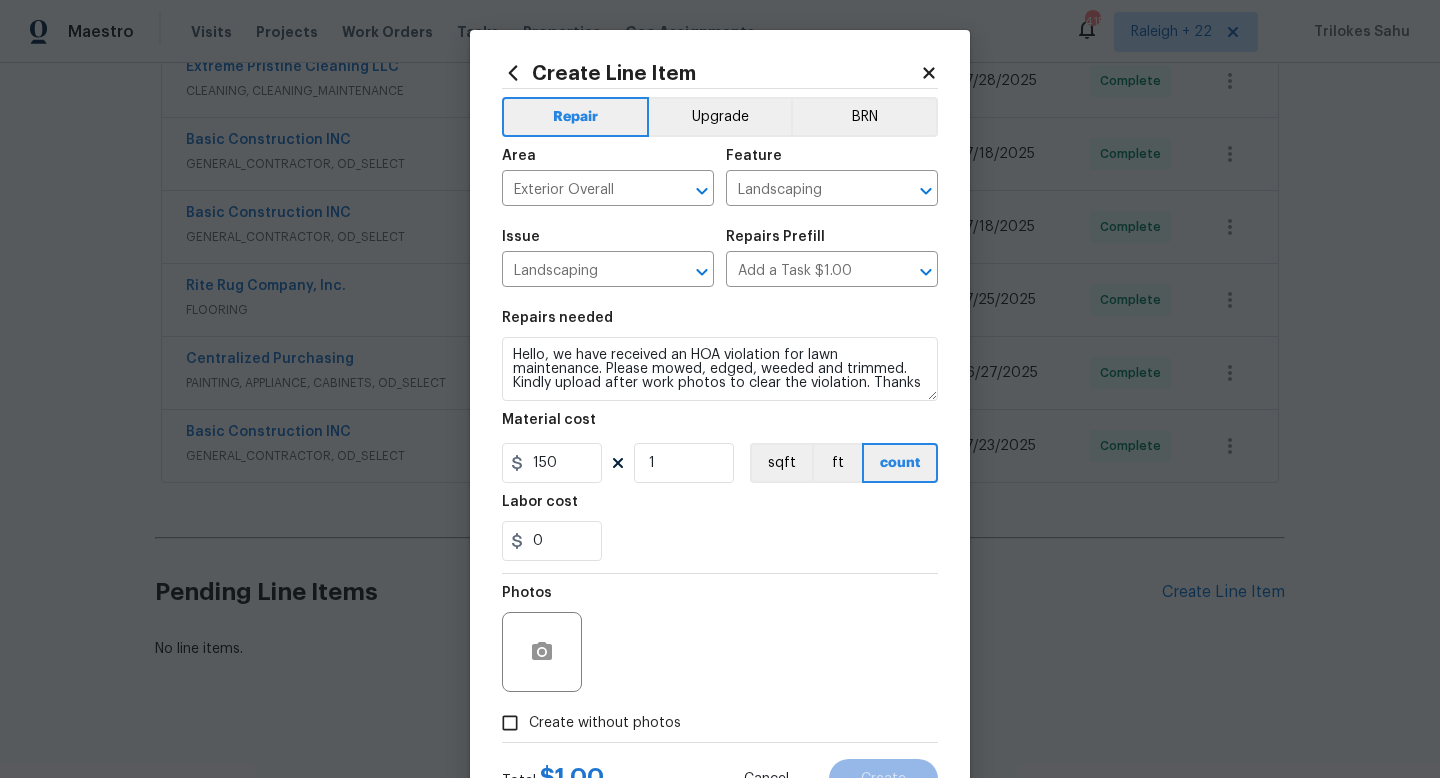 click on "0" at bounding box center [720, 541] 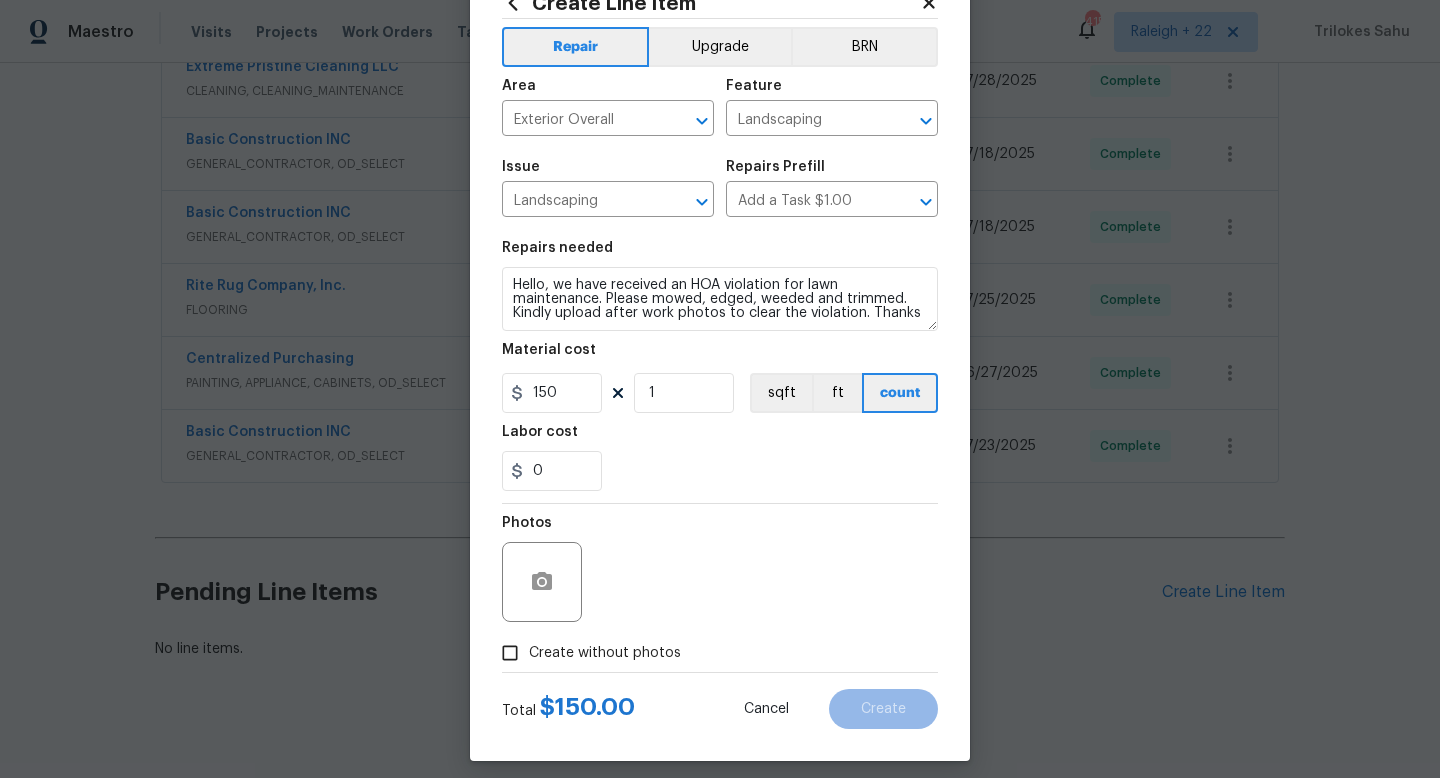scroll, scrollTop: 84, scrollLeft: 0, axis: vertical 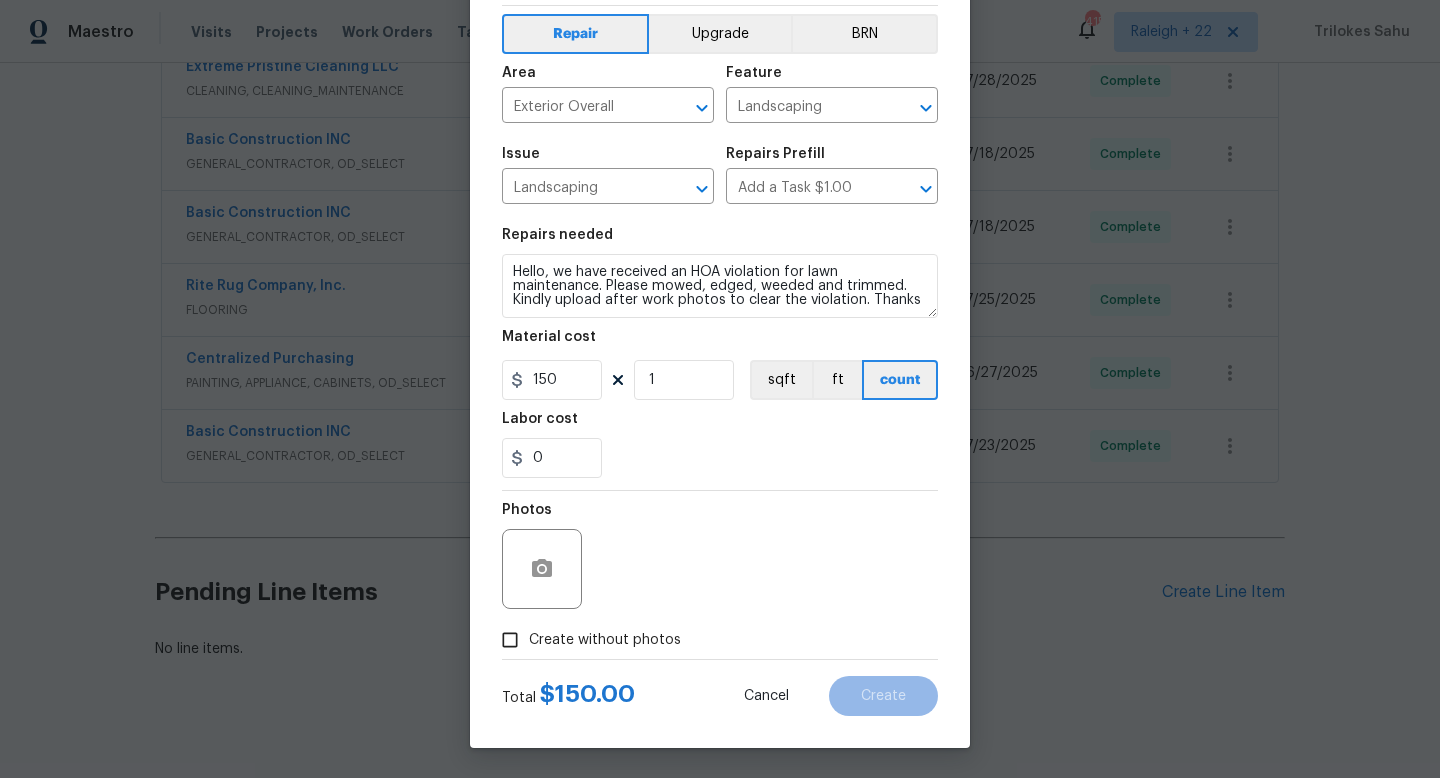 click on "Create without photos" at bounding box center [605, 640] 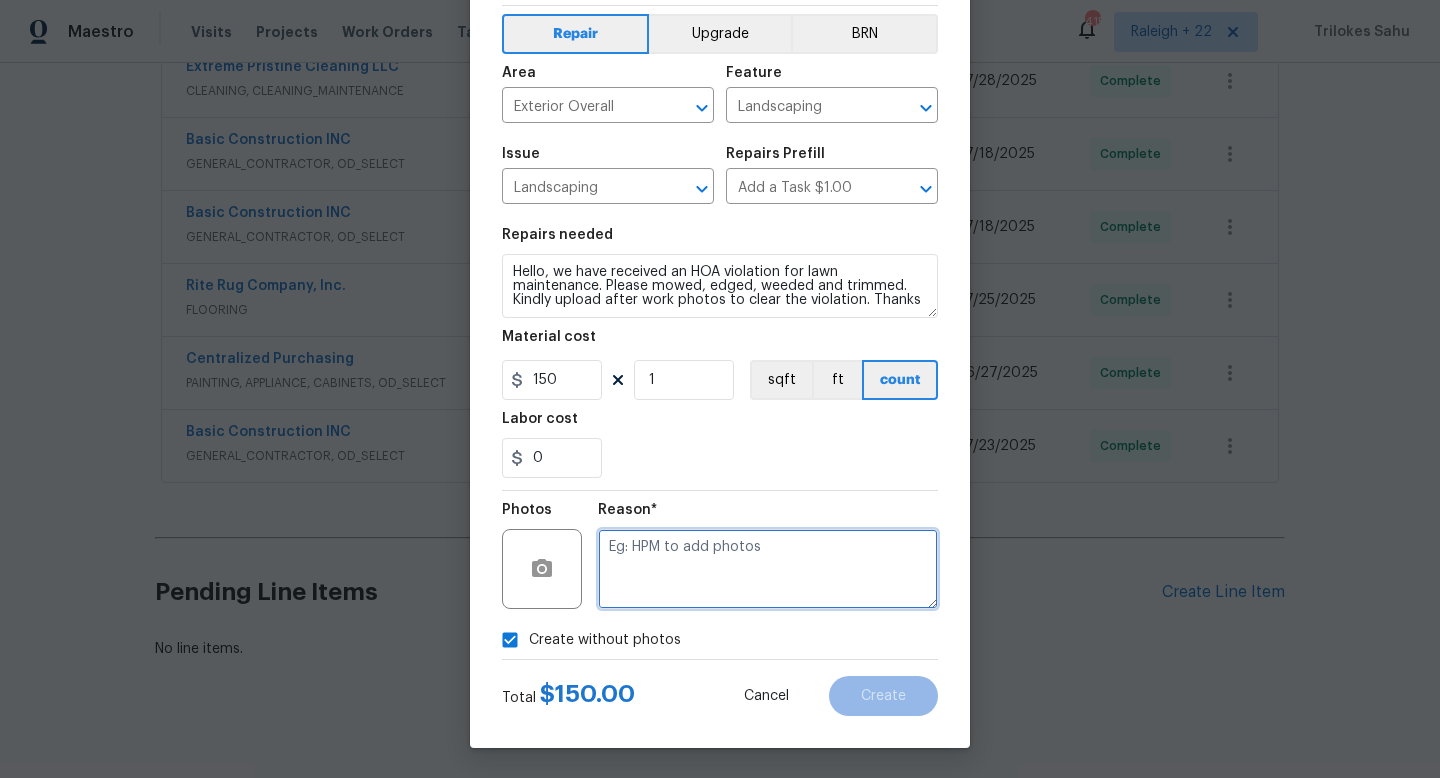click at bounding box center [768, 569] 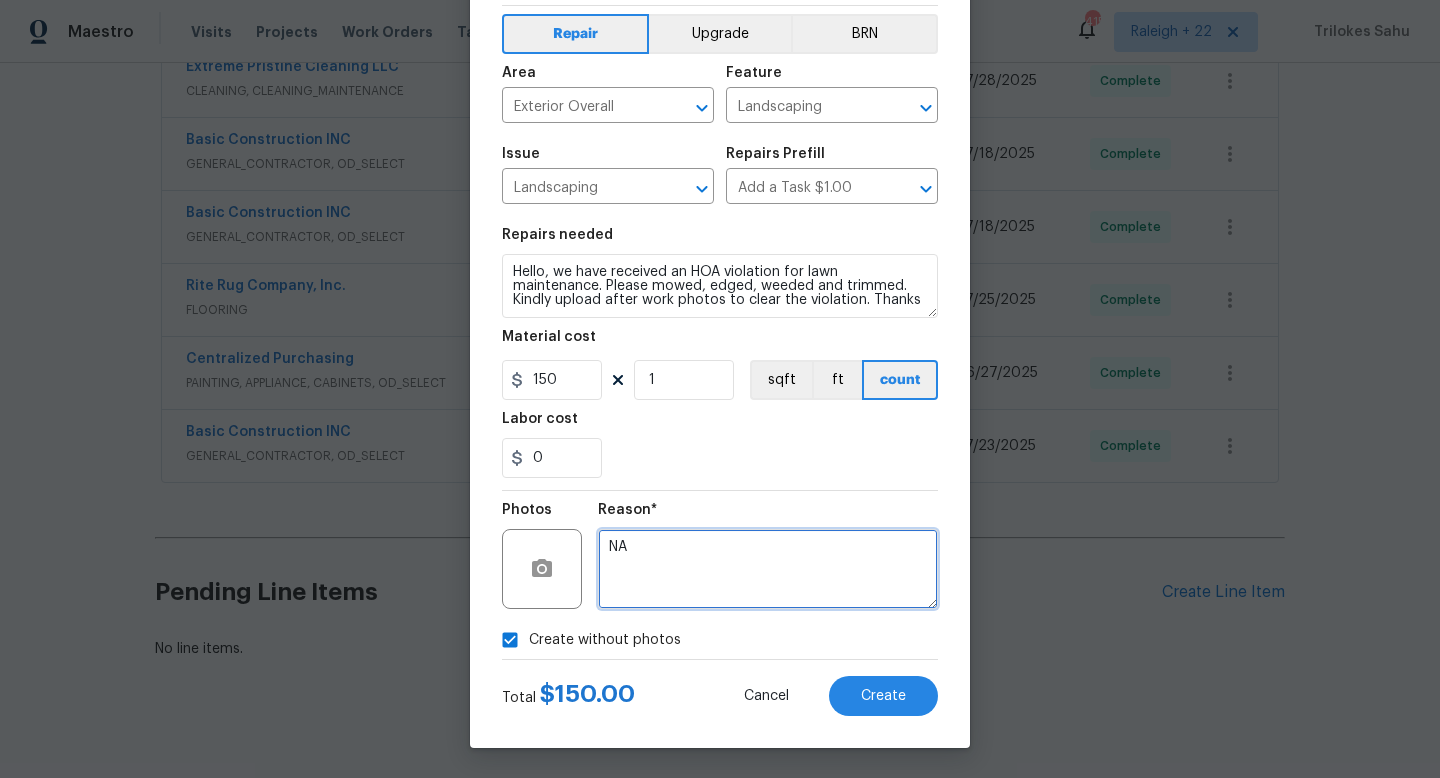 type on "NA" 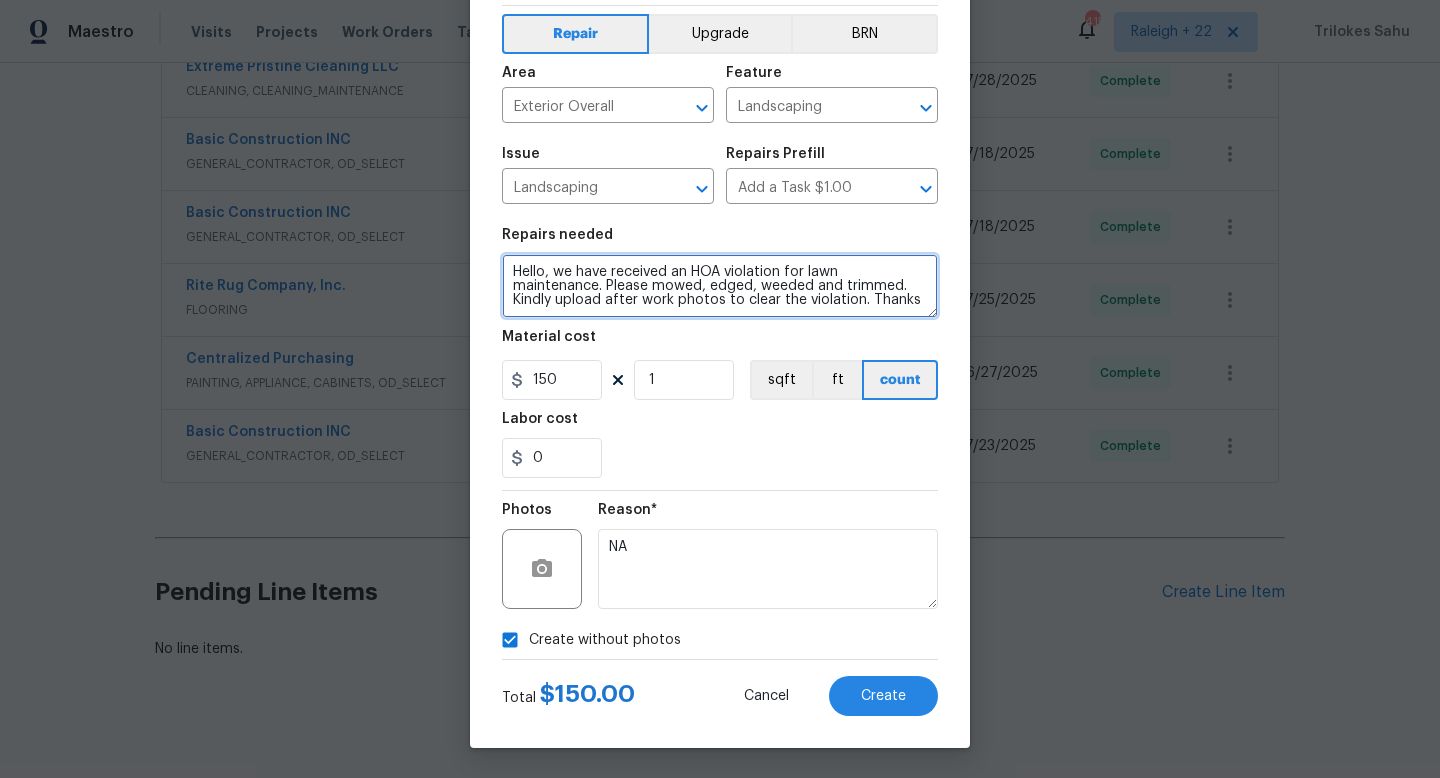 click on "Hello, we have received an HOA violation for lawn maintenance. Please mowed, edged, weeded and trimmed. Kindly upload after work photos to clear the violation. Thanks" at bounding box center [720, 286] 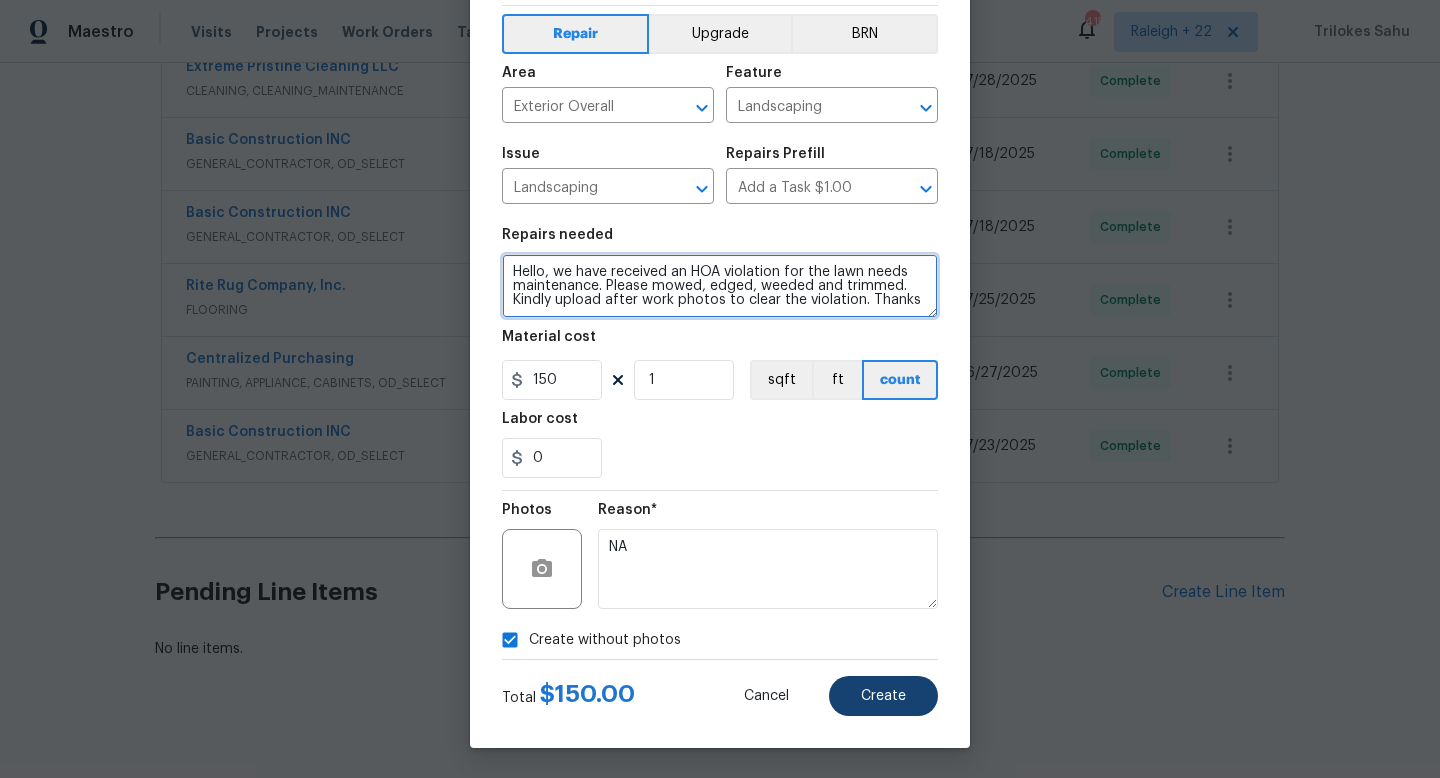 type on "Hello, we have received an HOA violation for the lawn needs maintenance. Please mowed, edged, weeded and trimmed. Kindly upload after work photos to clear the violation. Thanks" 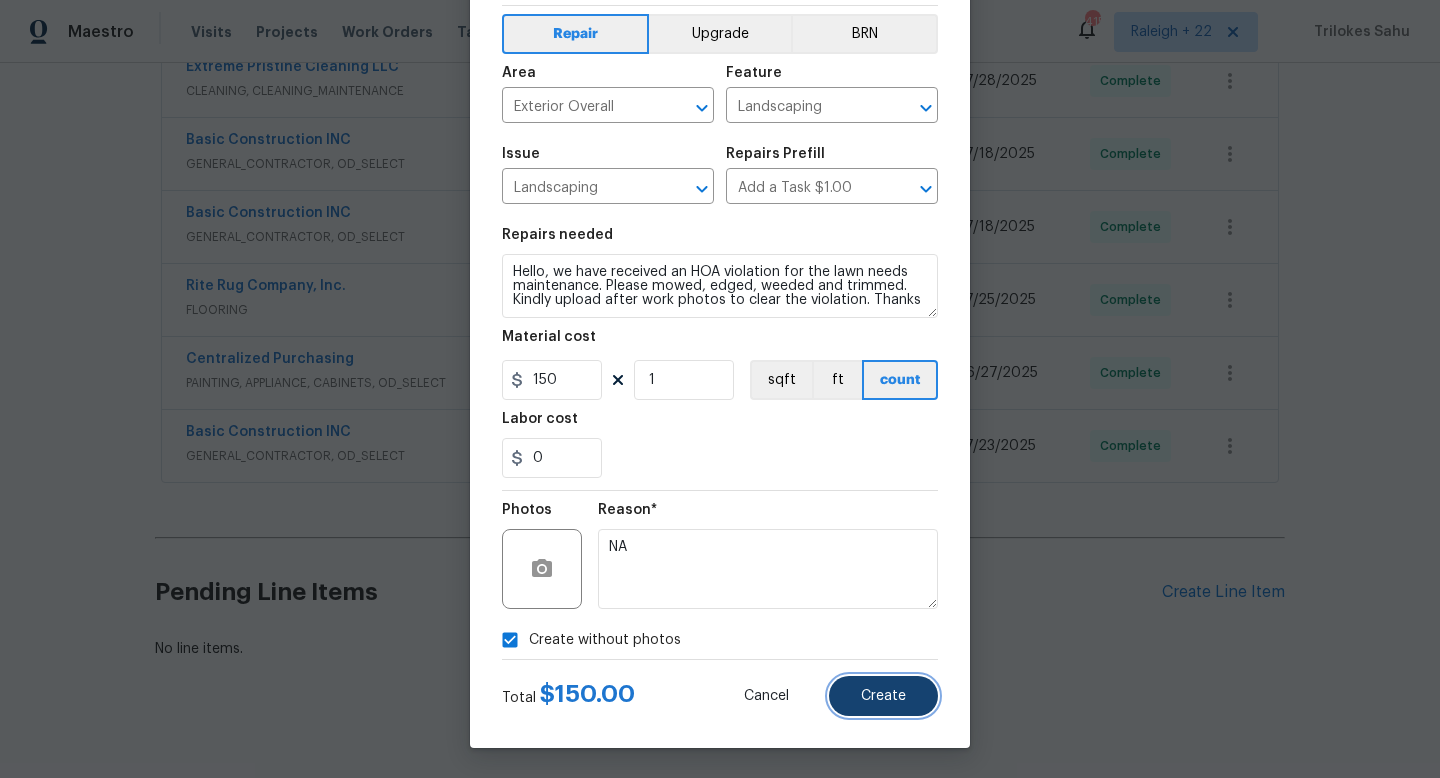 click on "Create" at bounding box center [883, 696] 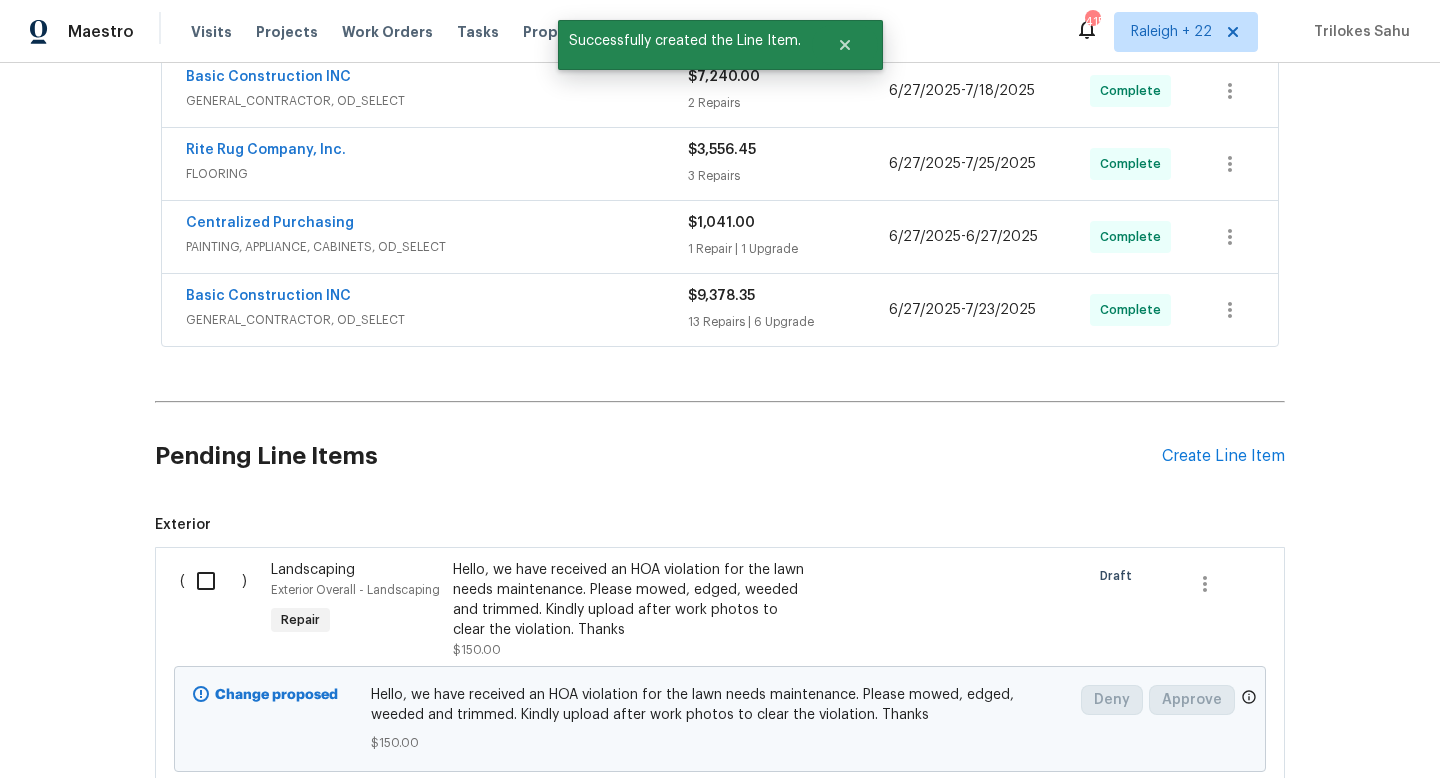 scroll, scrollTop: 1785, scrollLeft: 0, axis: vertical 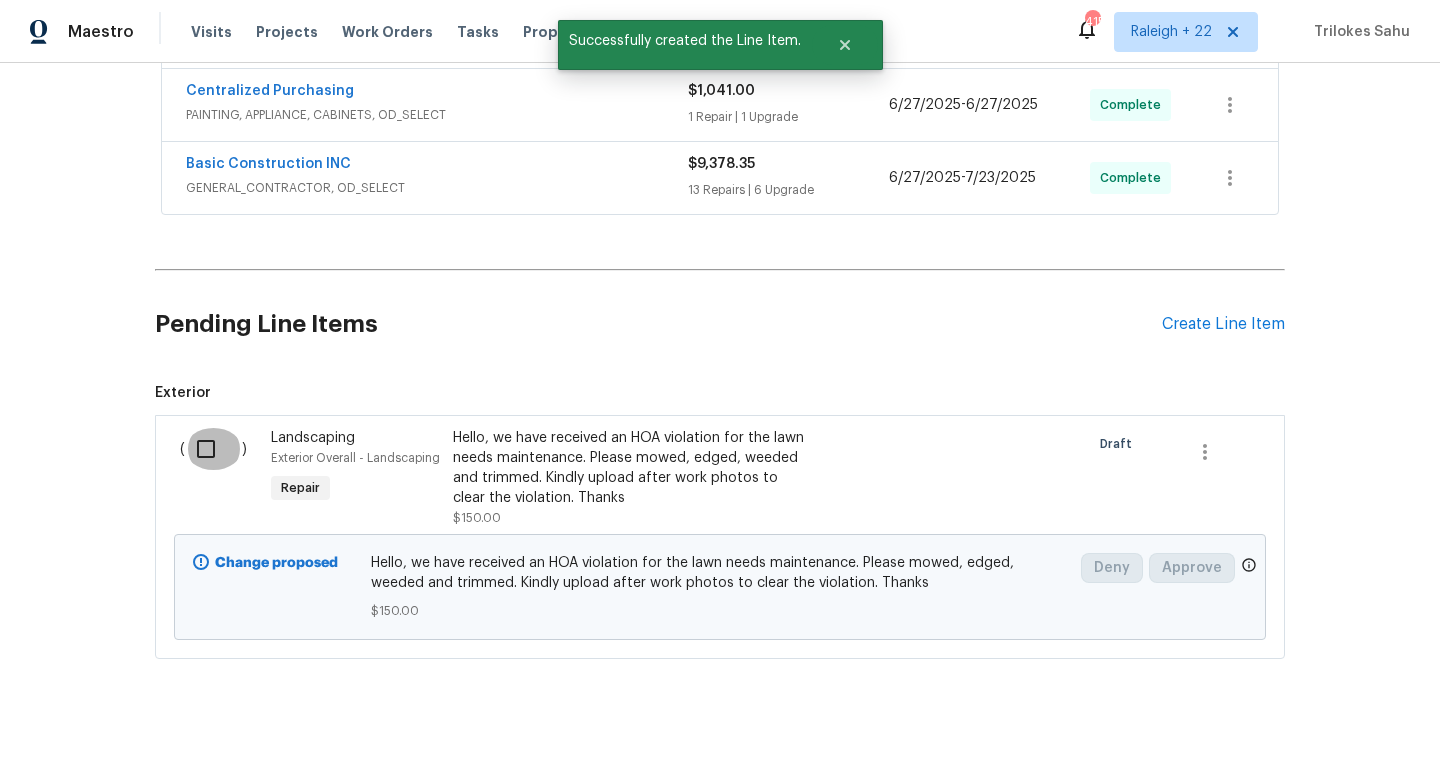 click at bounding box center (213, 449) 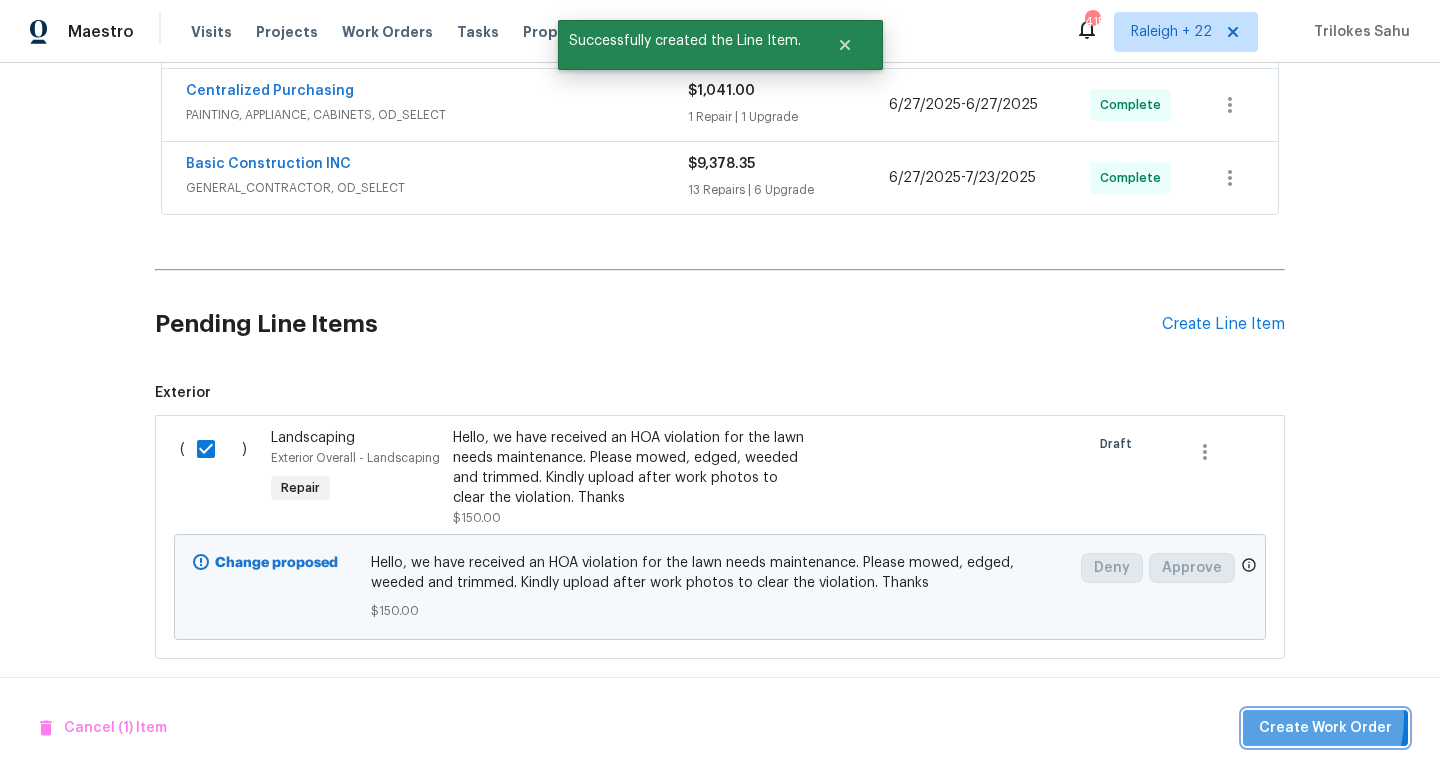 click on "Create Work Order" at bounding box center (1325, 728) 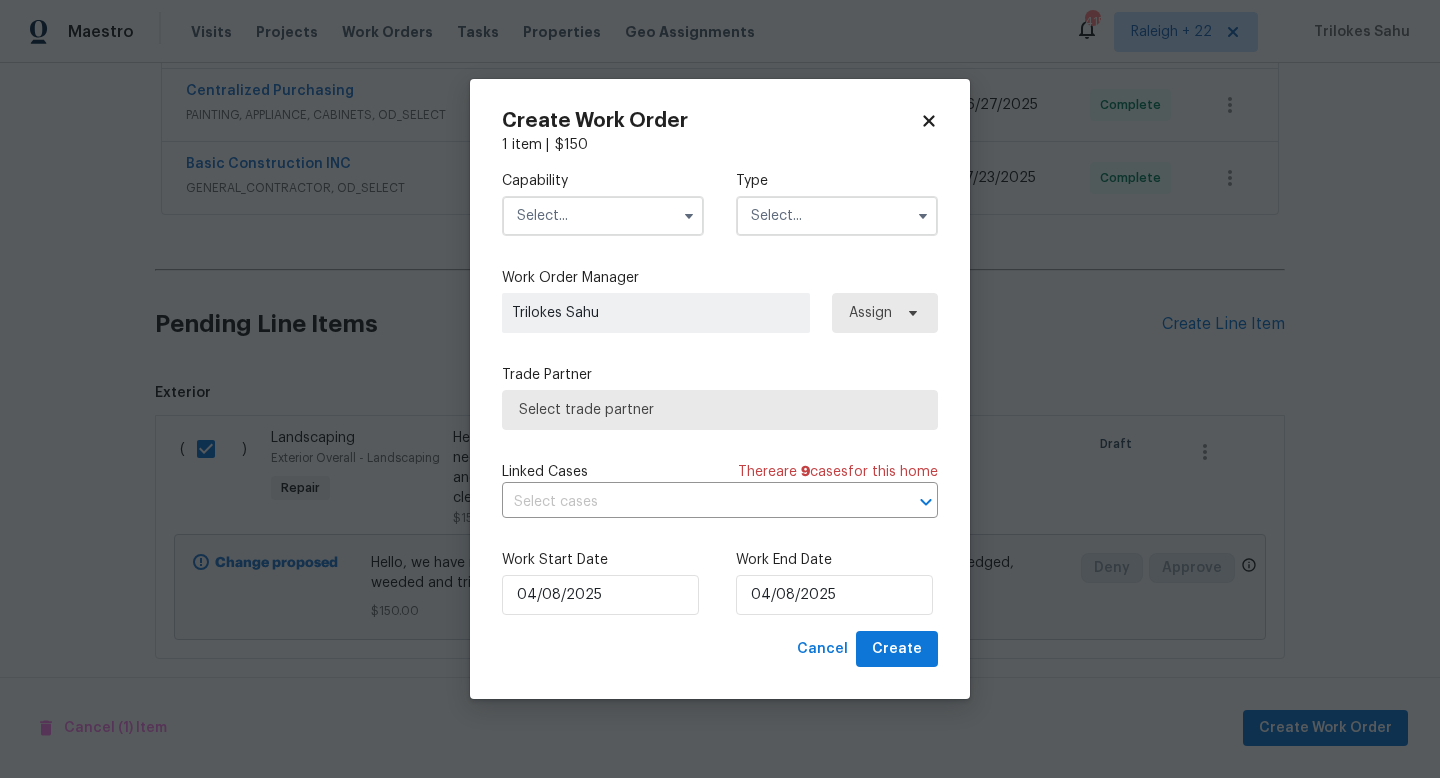 click at bounding box center [603, 216] 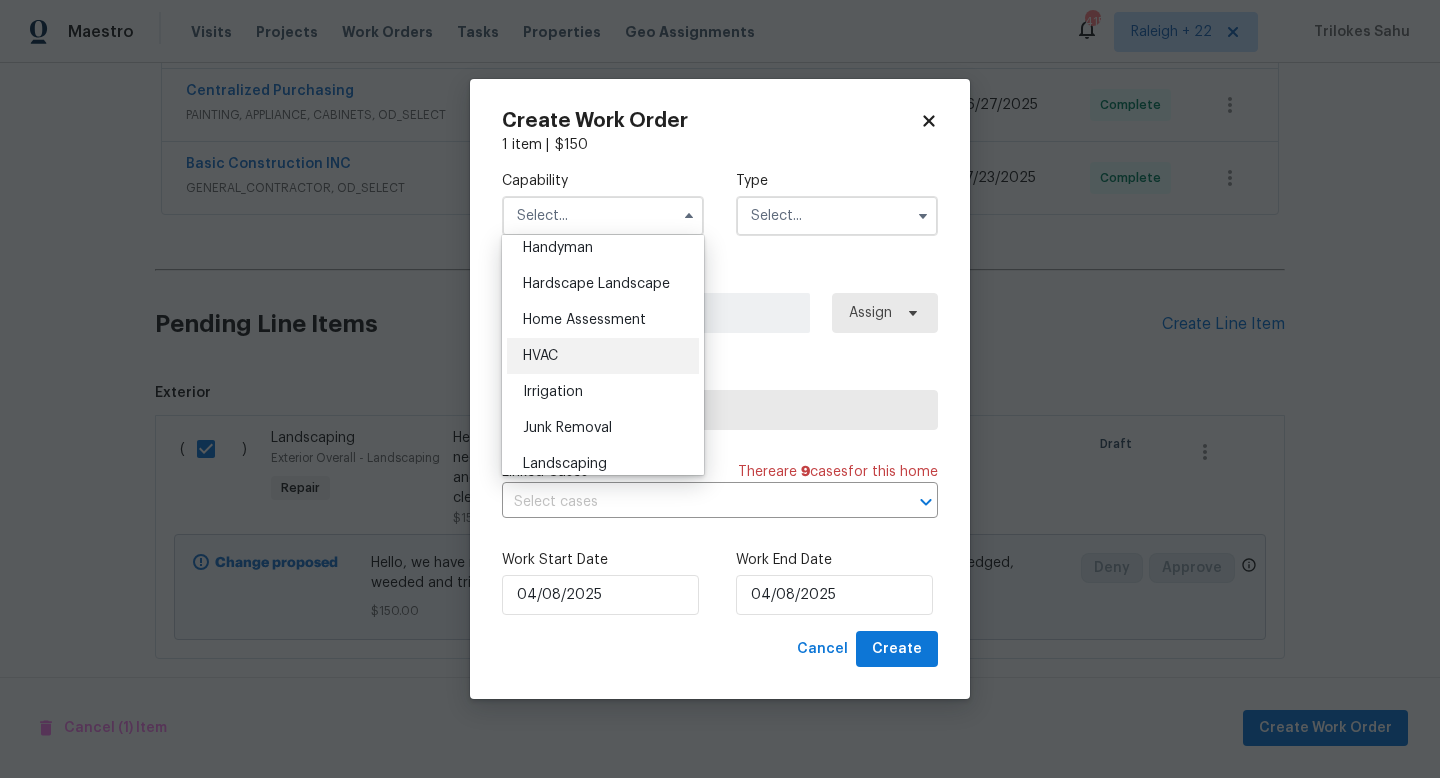 scroll, scrollTop: 1105, scrollLeft: 0, axis: vertical 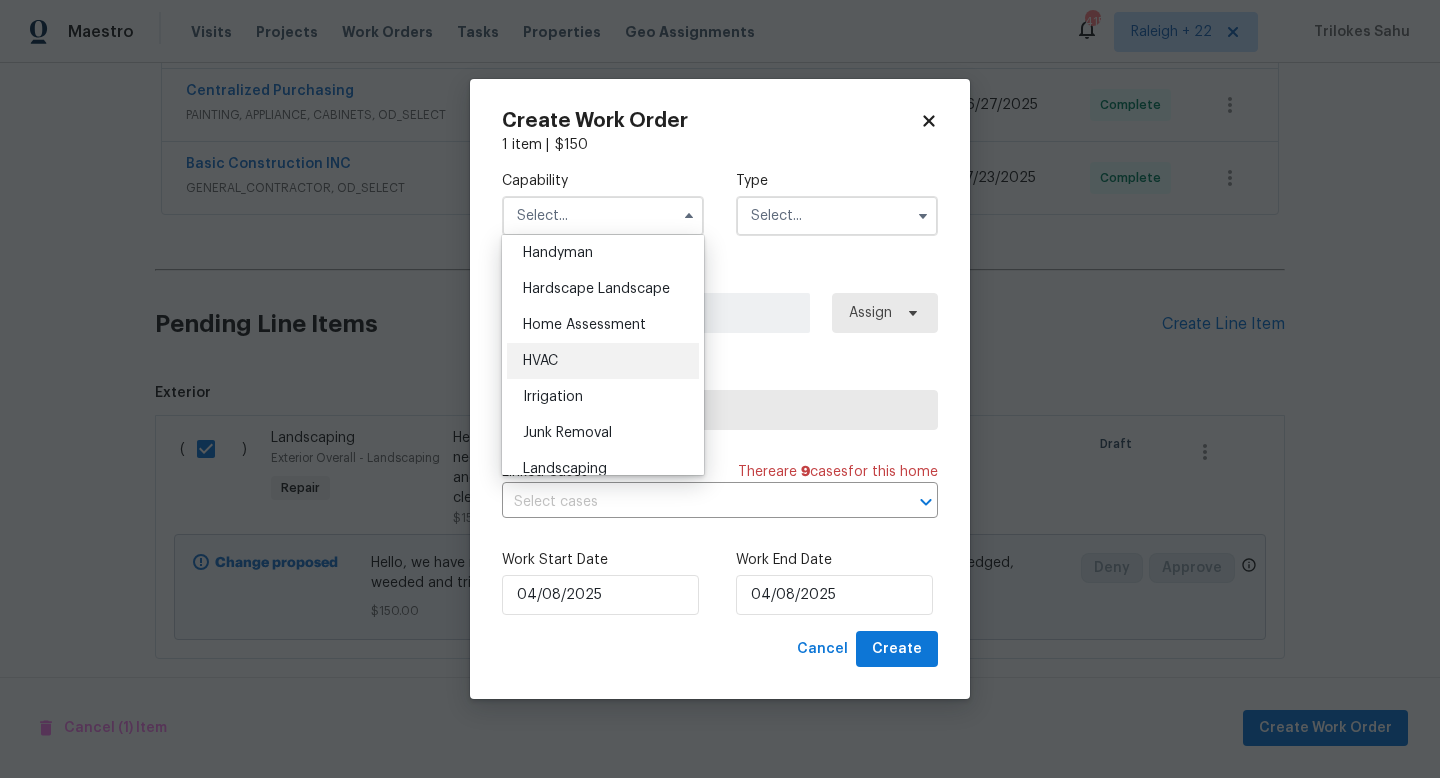 click on "Hardscape Landscape" at bounding box center [596, 289] 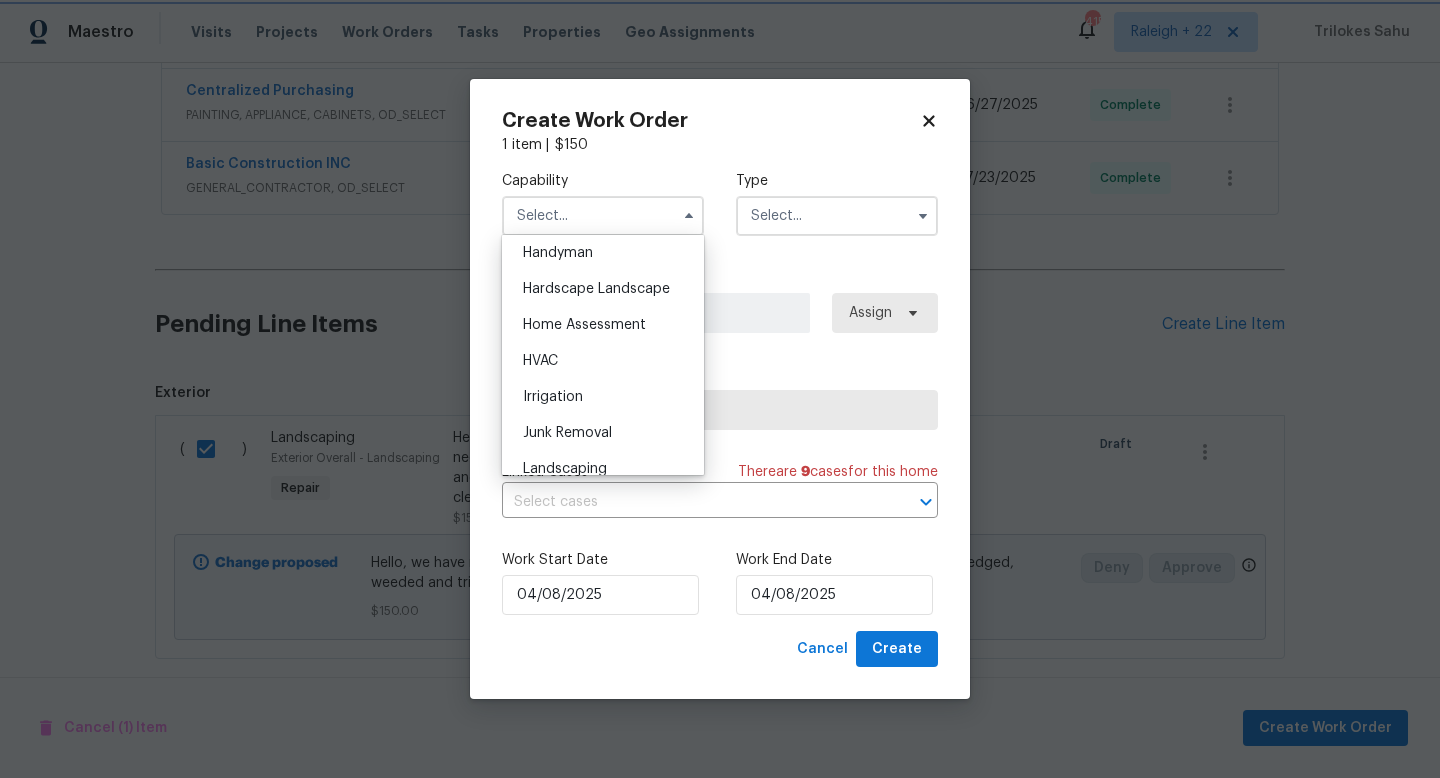 type on "Hardscape Landscape" 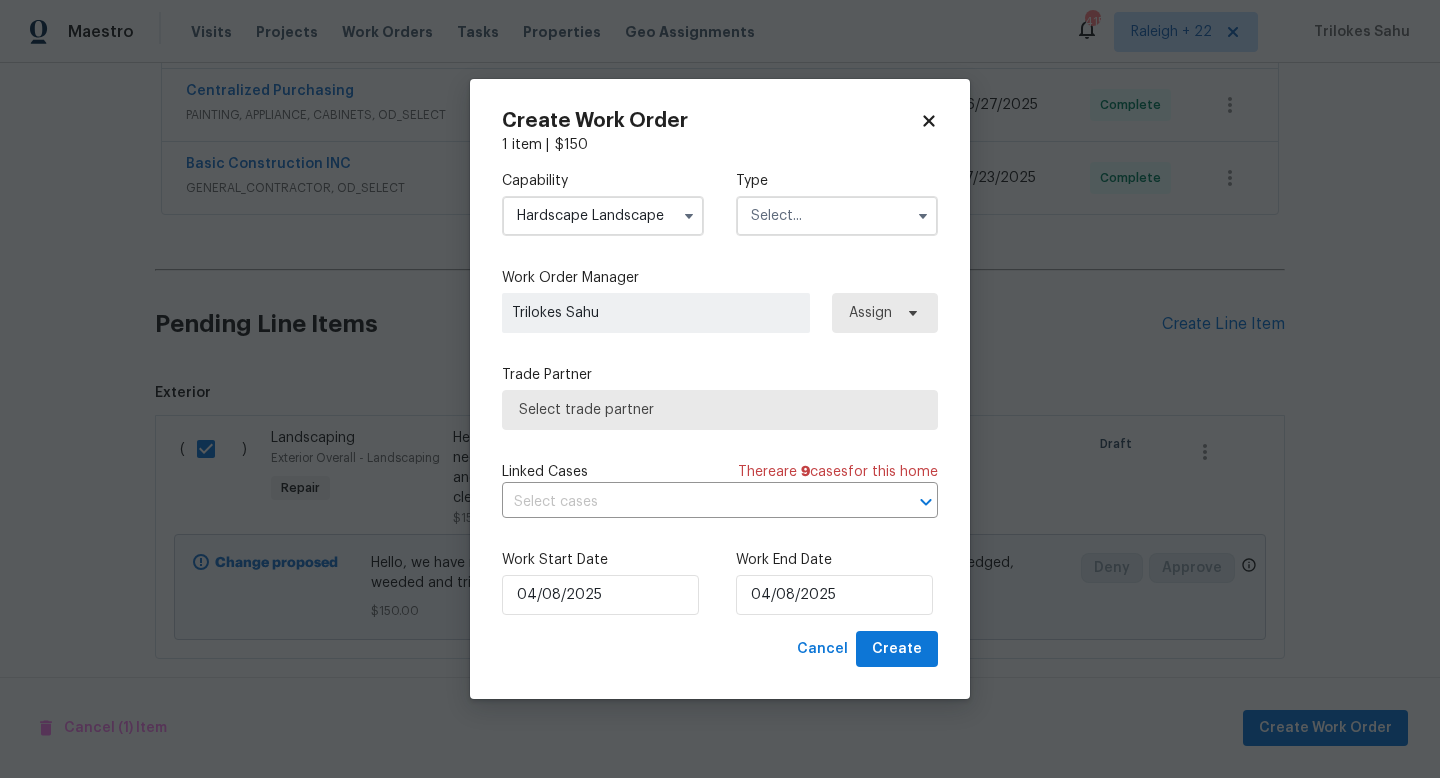 click at bounding box center [837, 216] 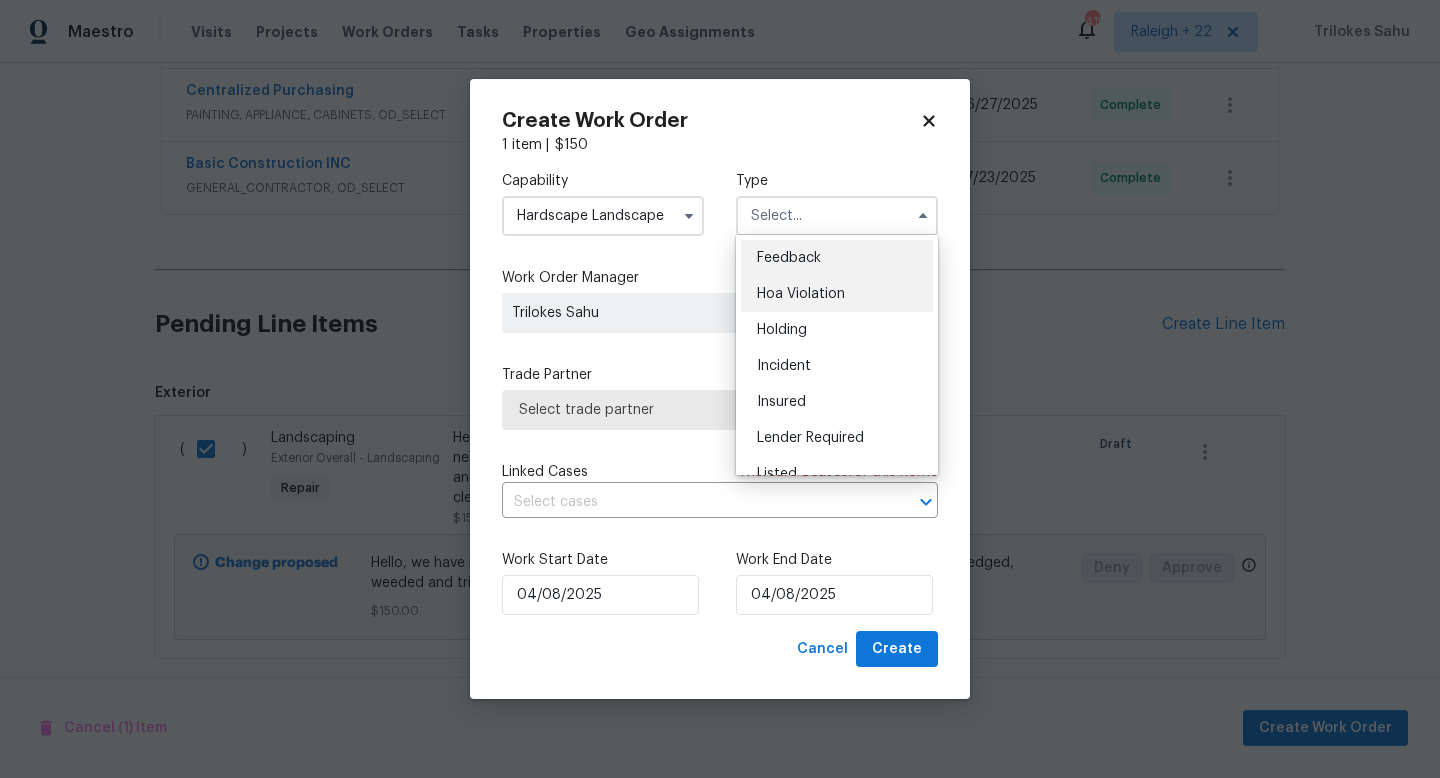 click on "Hoa Violation" at bounding box center [801, 294] 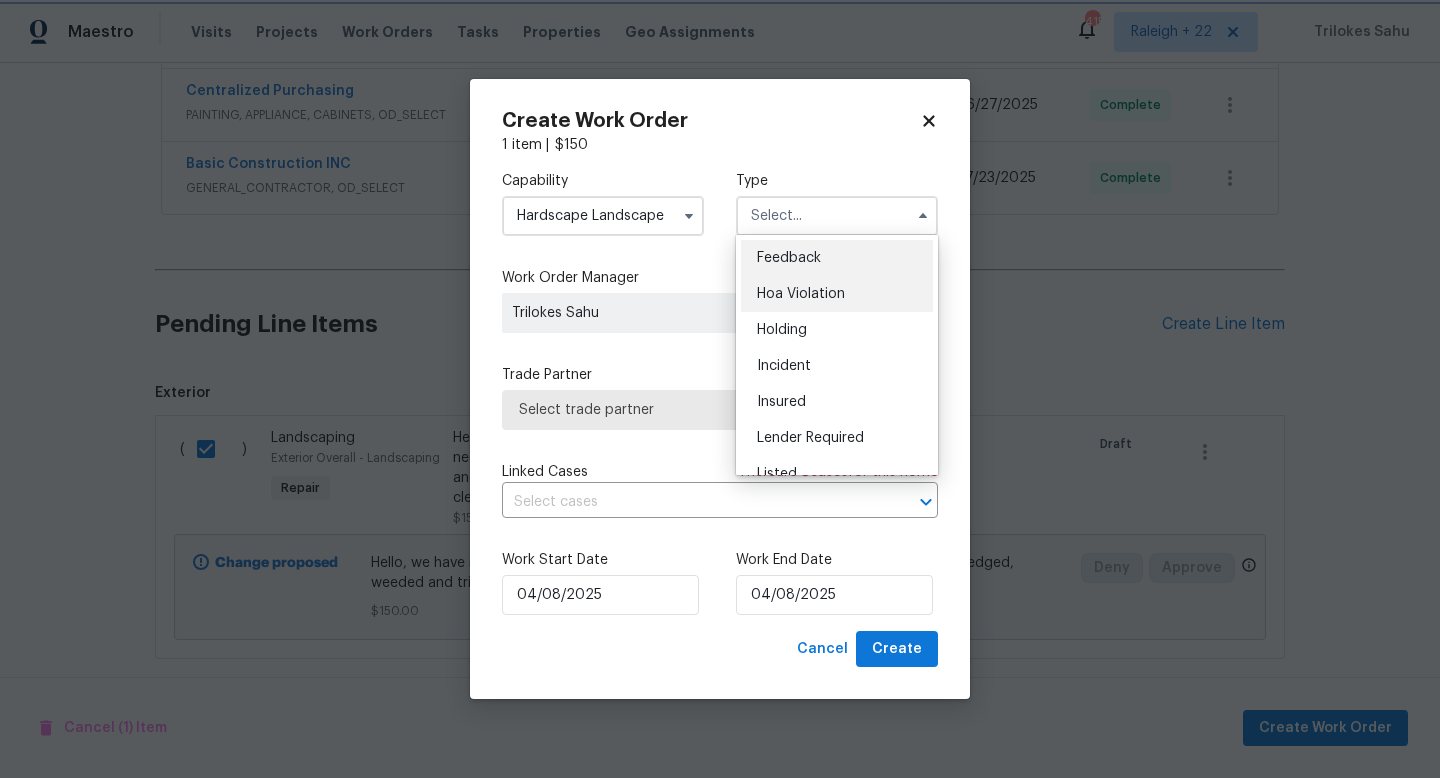 type on "Hoa Violation" 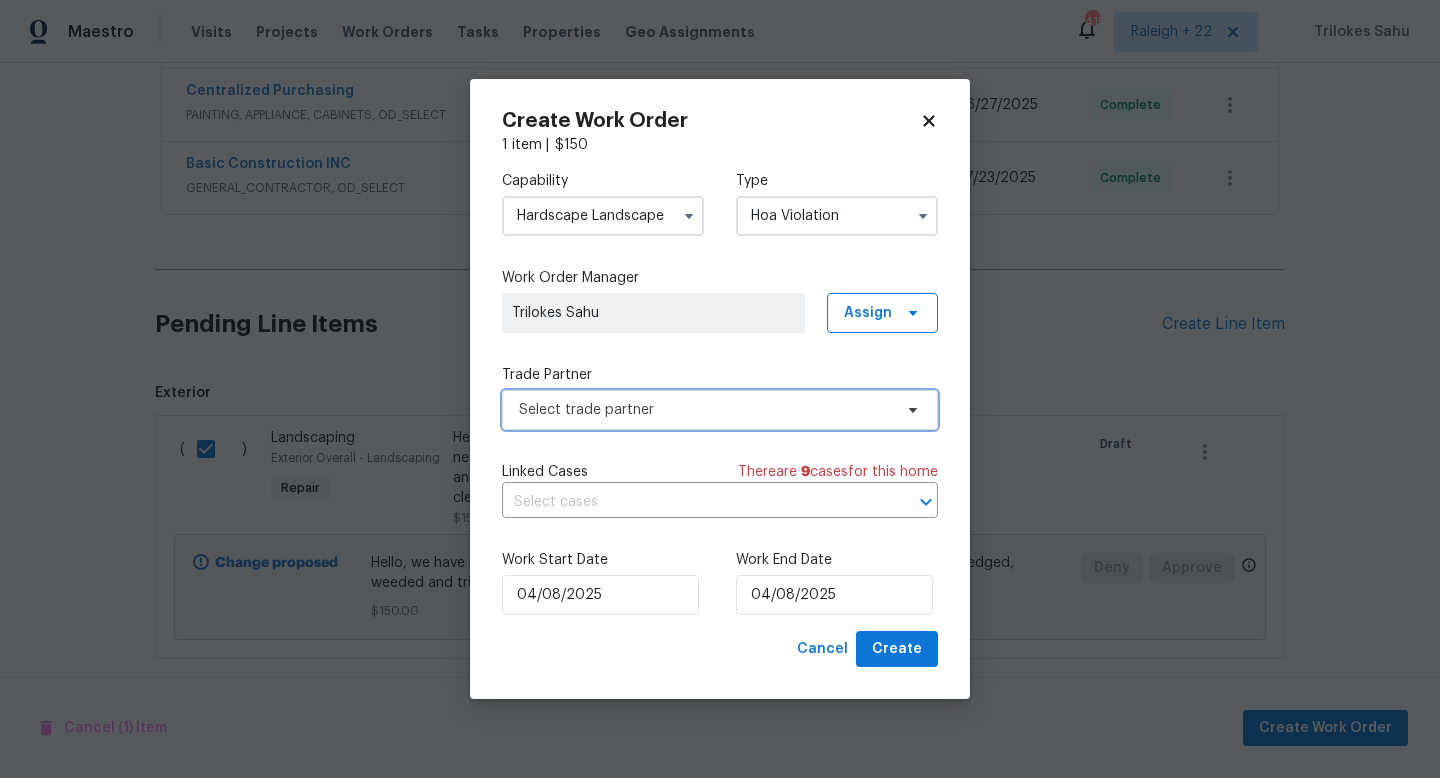 click on "Select trade partner" at bounding box center (705, 410) 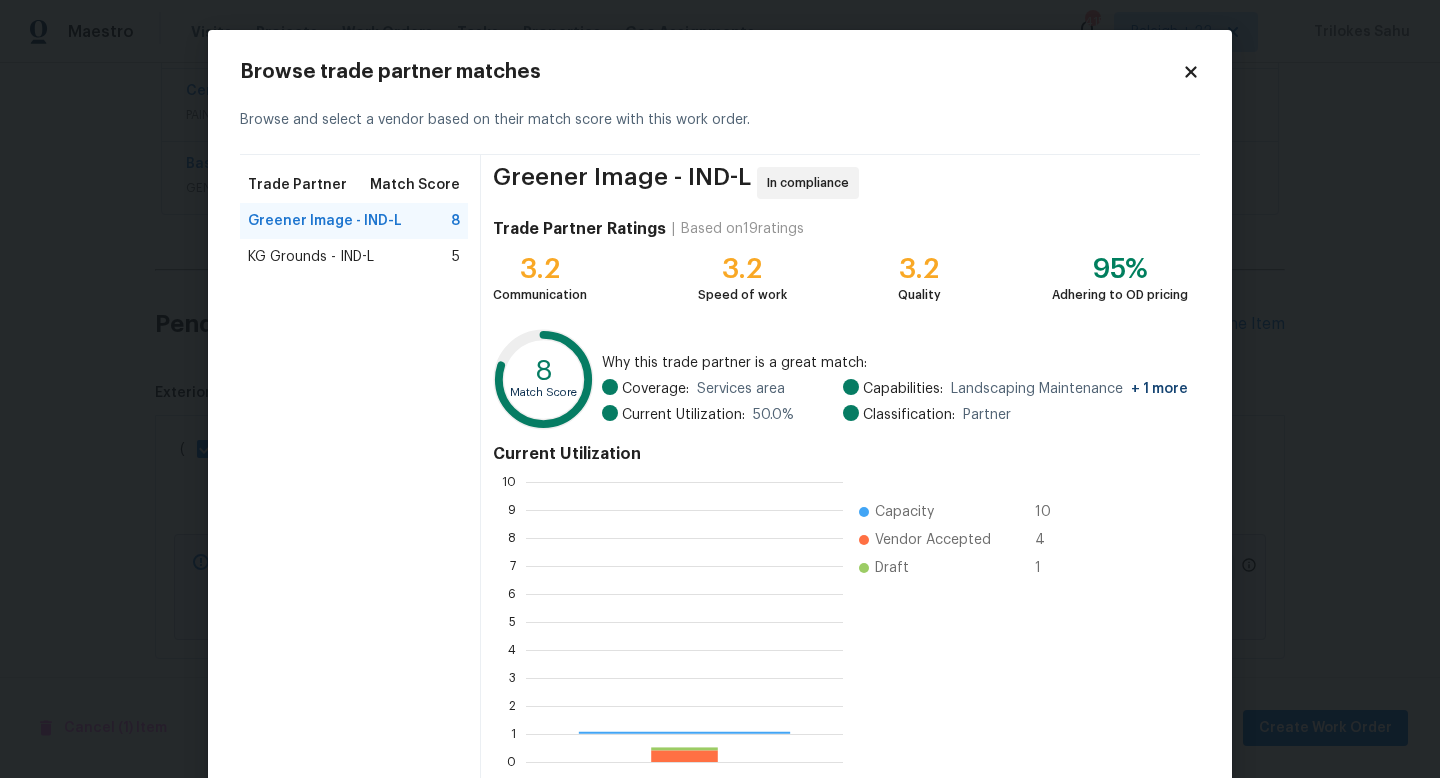 scroll, scrollTop: 2, scrollLeft: 2, axis: both 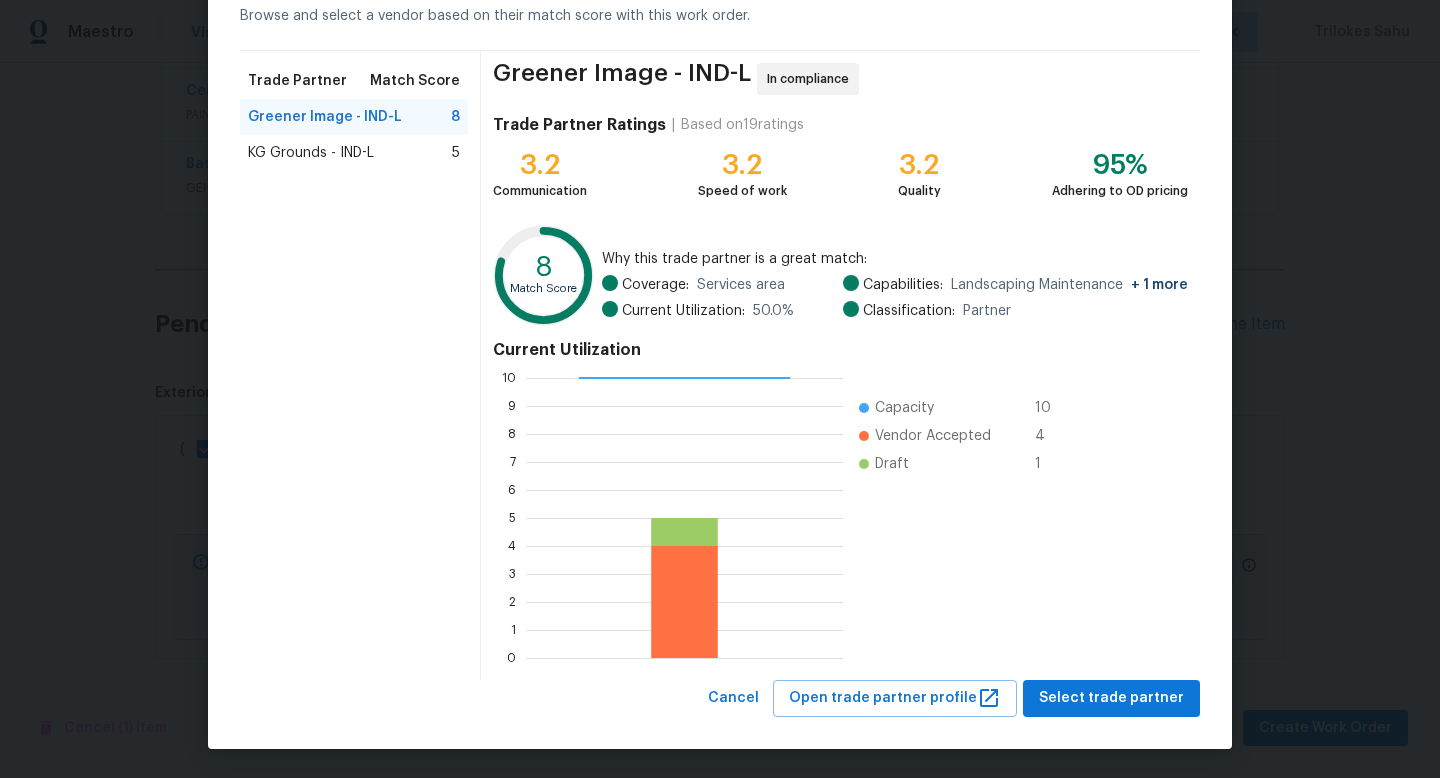 click on "KG Grounds - IND-L 5" at bounding box center [354, 153] 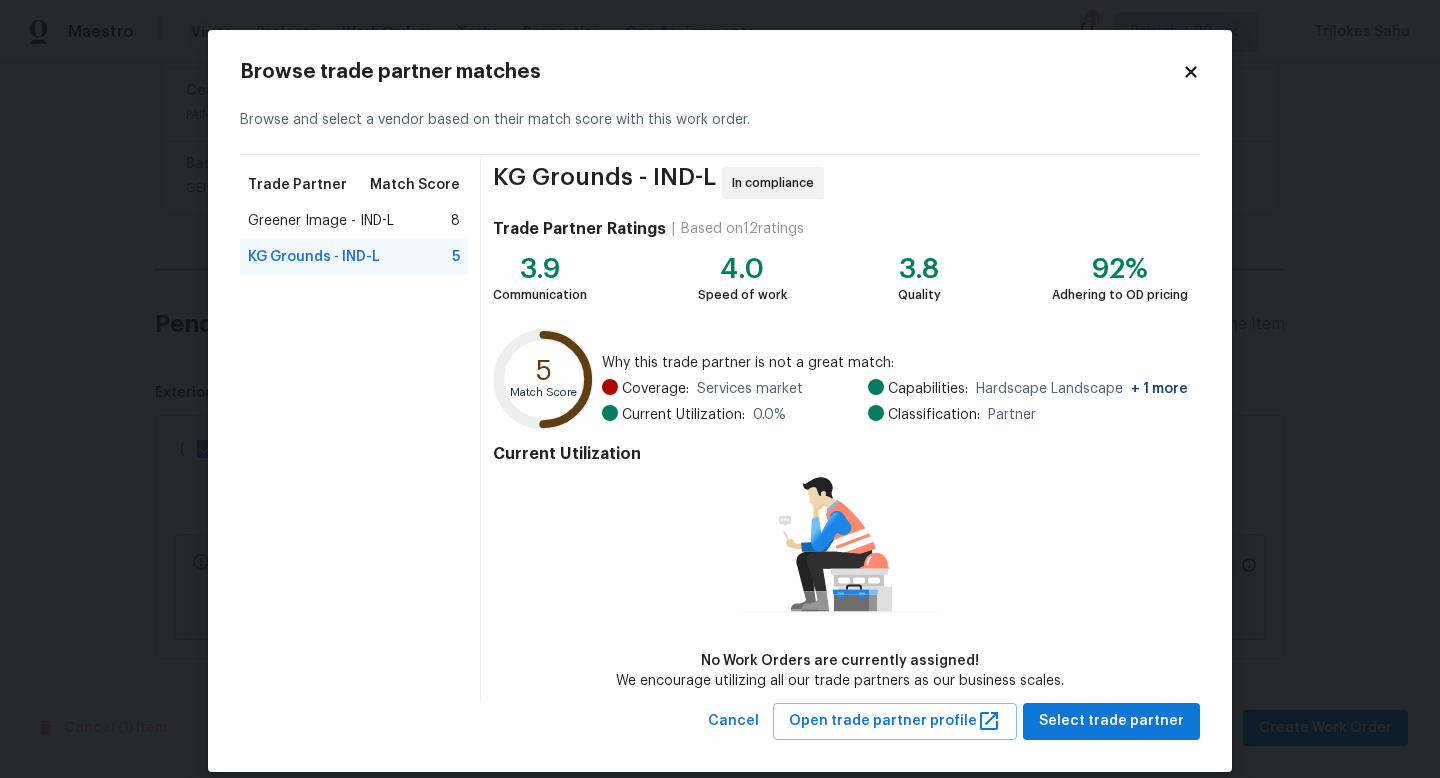 click on "Greener Image - IND-L" at bounding box center [321, 221] 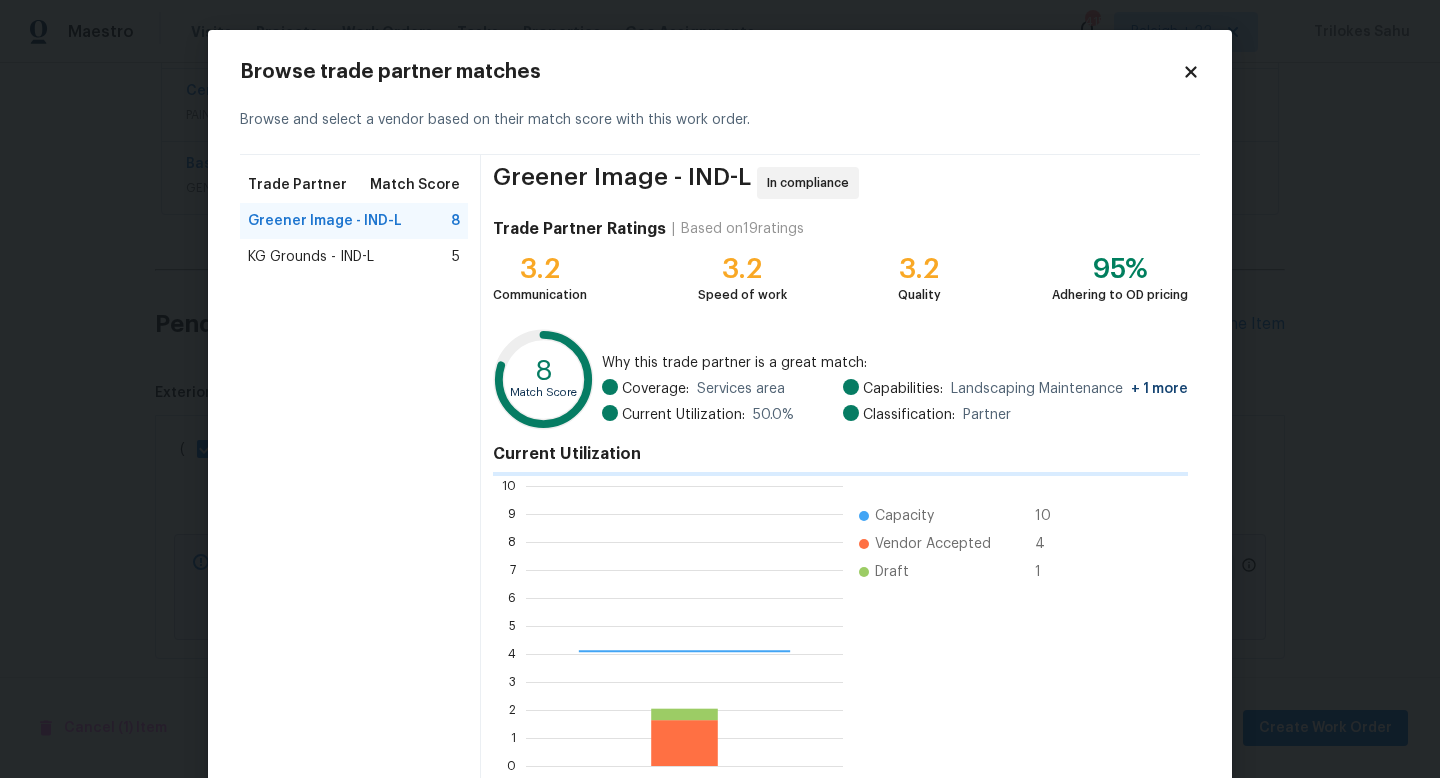 scroll, scrollTop: 2, scrollLeft: 2, axis: both 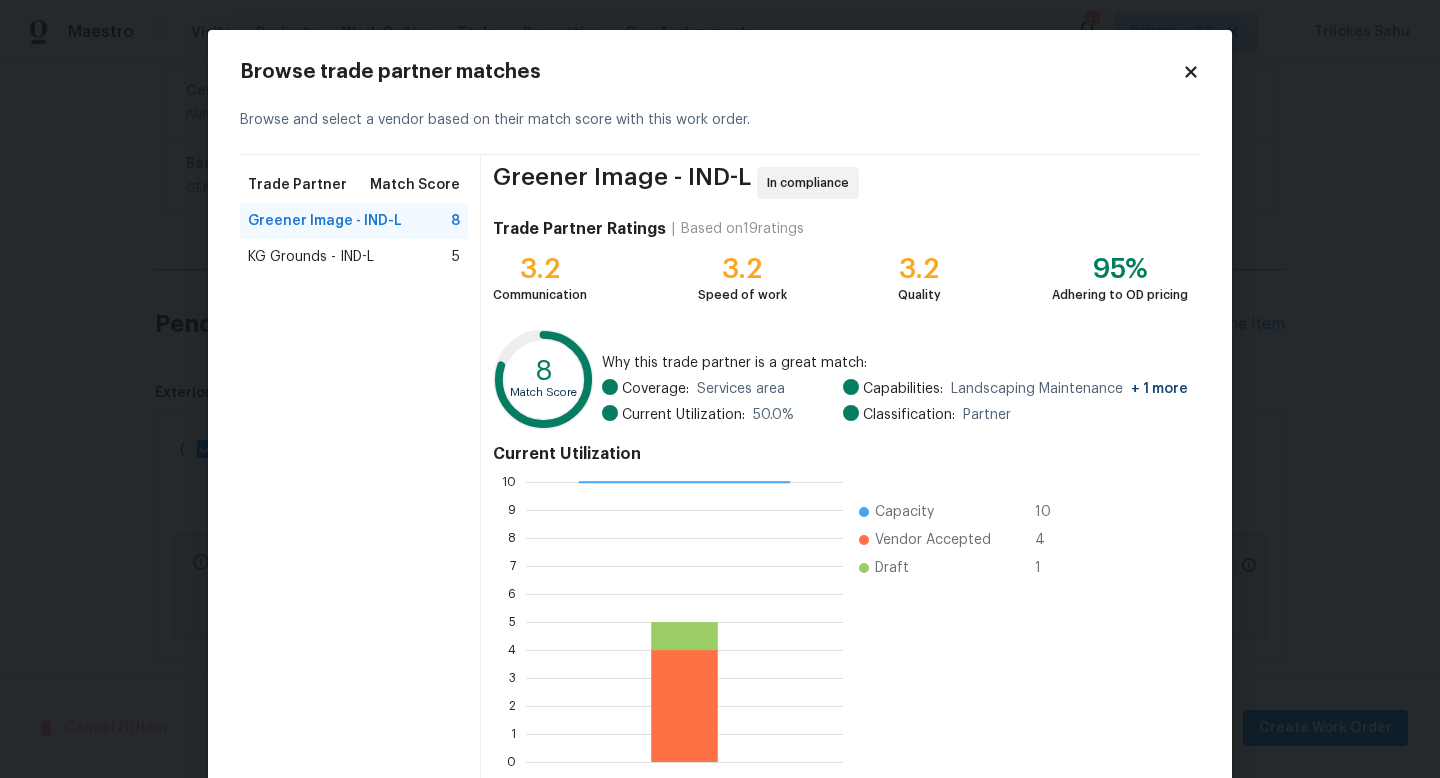 click on "KG Grounds - IND-L" at bounding box center [311, 257] 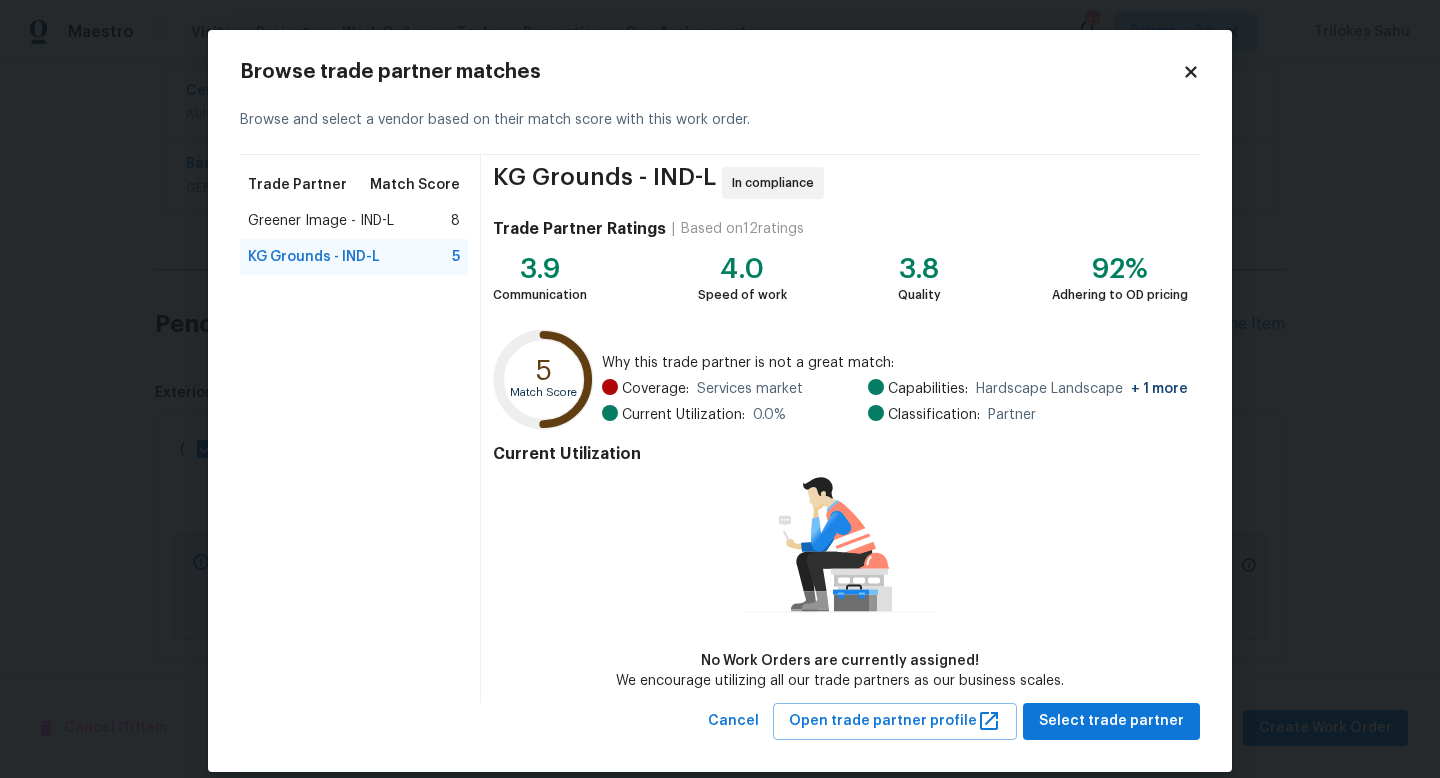 click on "Greener Image - IND-L" at bounding box center (321, 221) 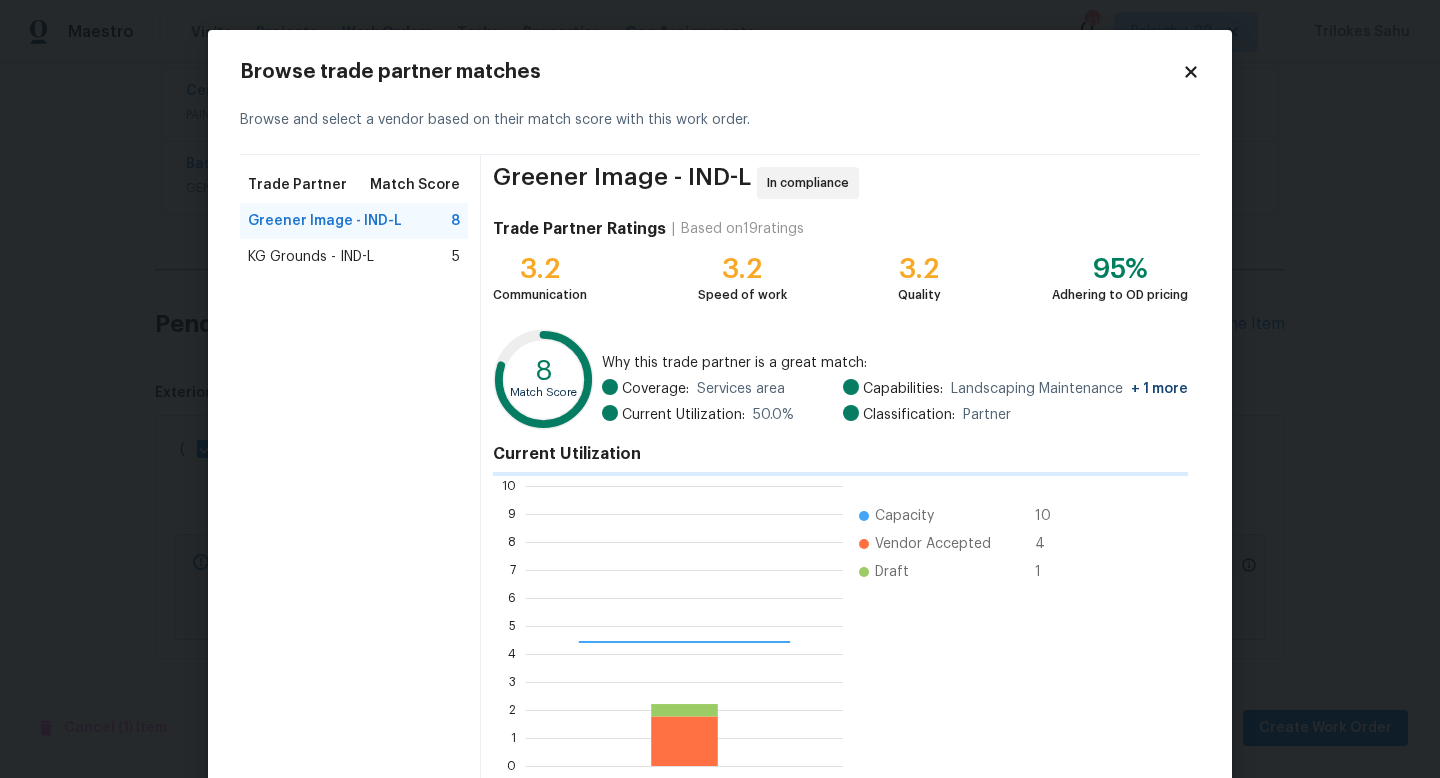 scroll, scrollTop: 2, scrollLeft: 2, axis: both 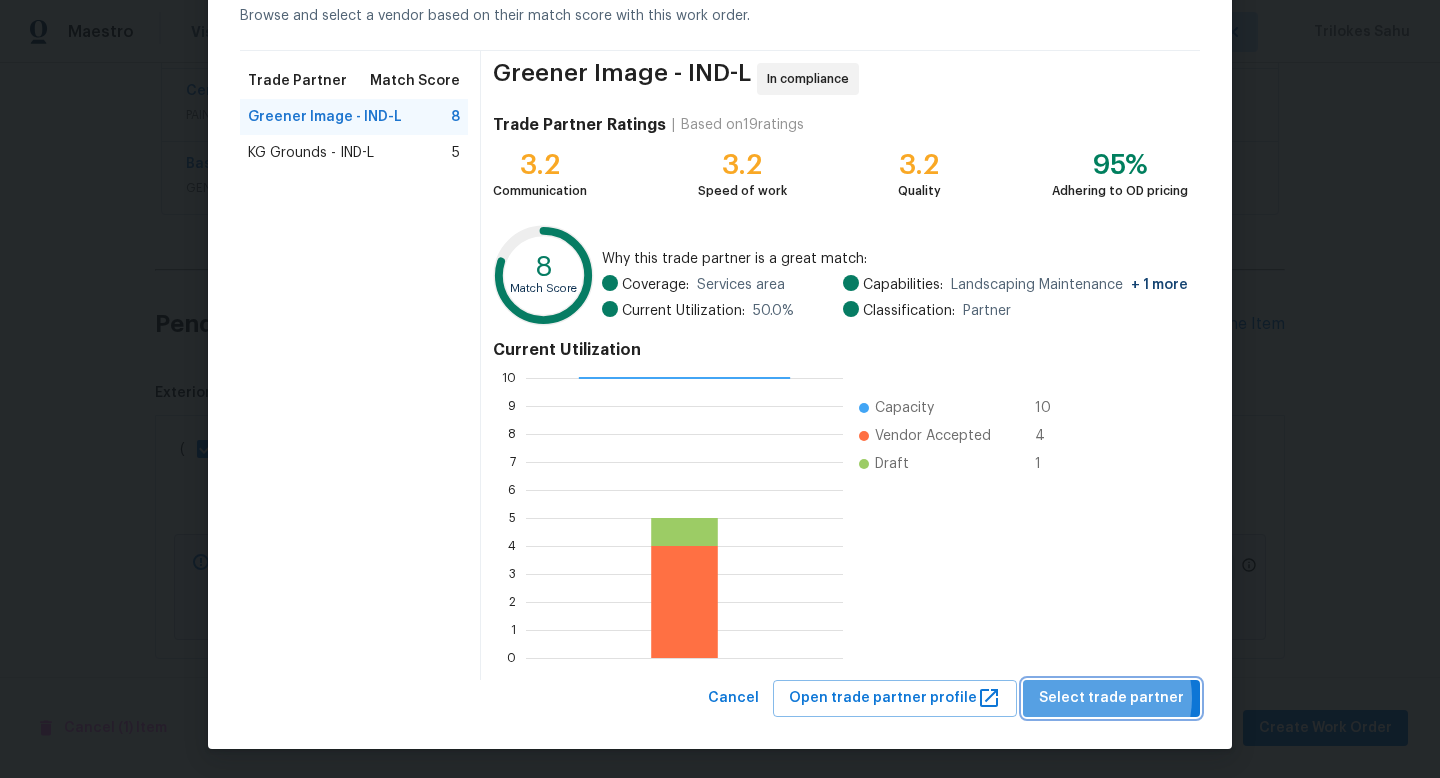 click on "Select trade partner" at bounding box center [1111, 698] 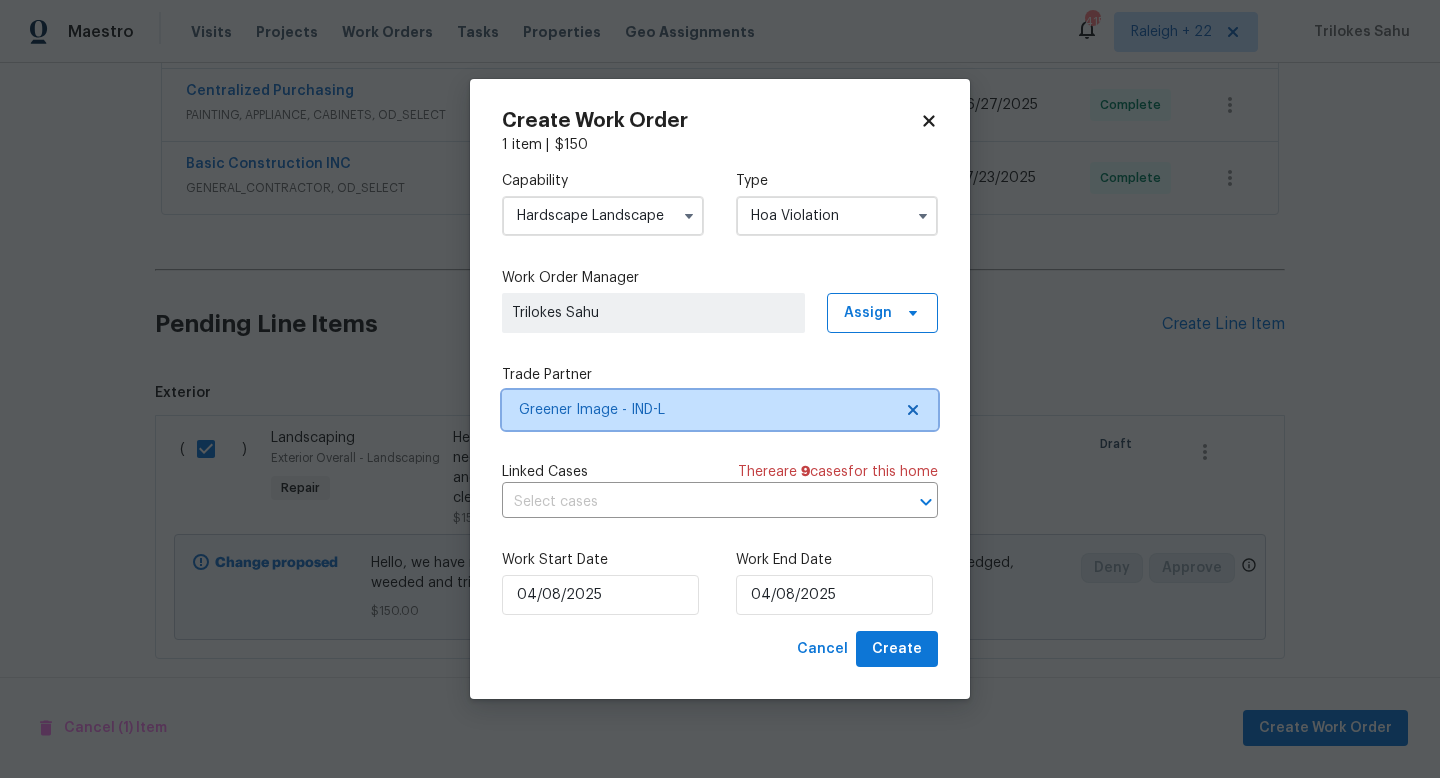 scroll, scrollTop: 0, scrollLeft: 0, axis: both 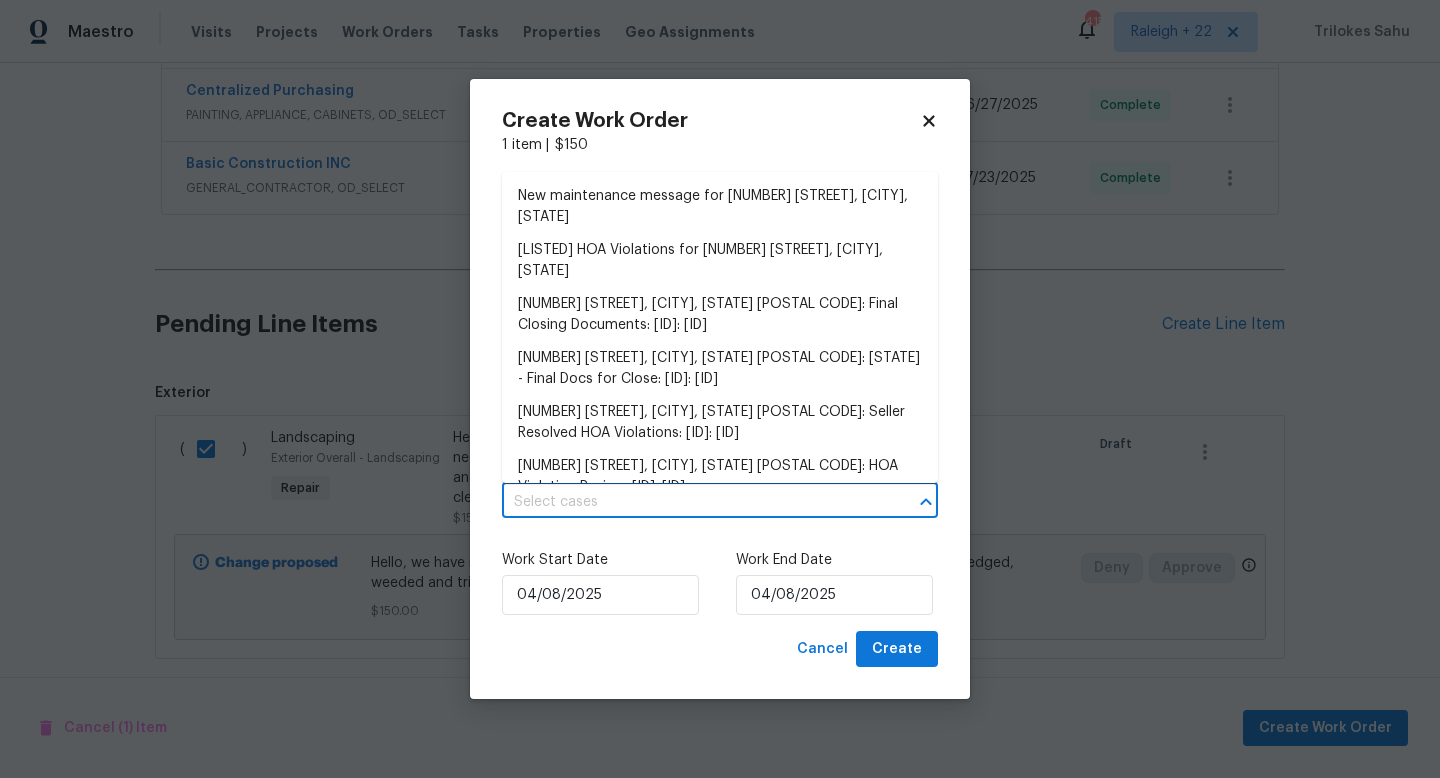 click at bounding box center [692, 502] 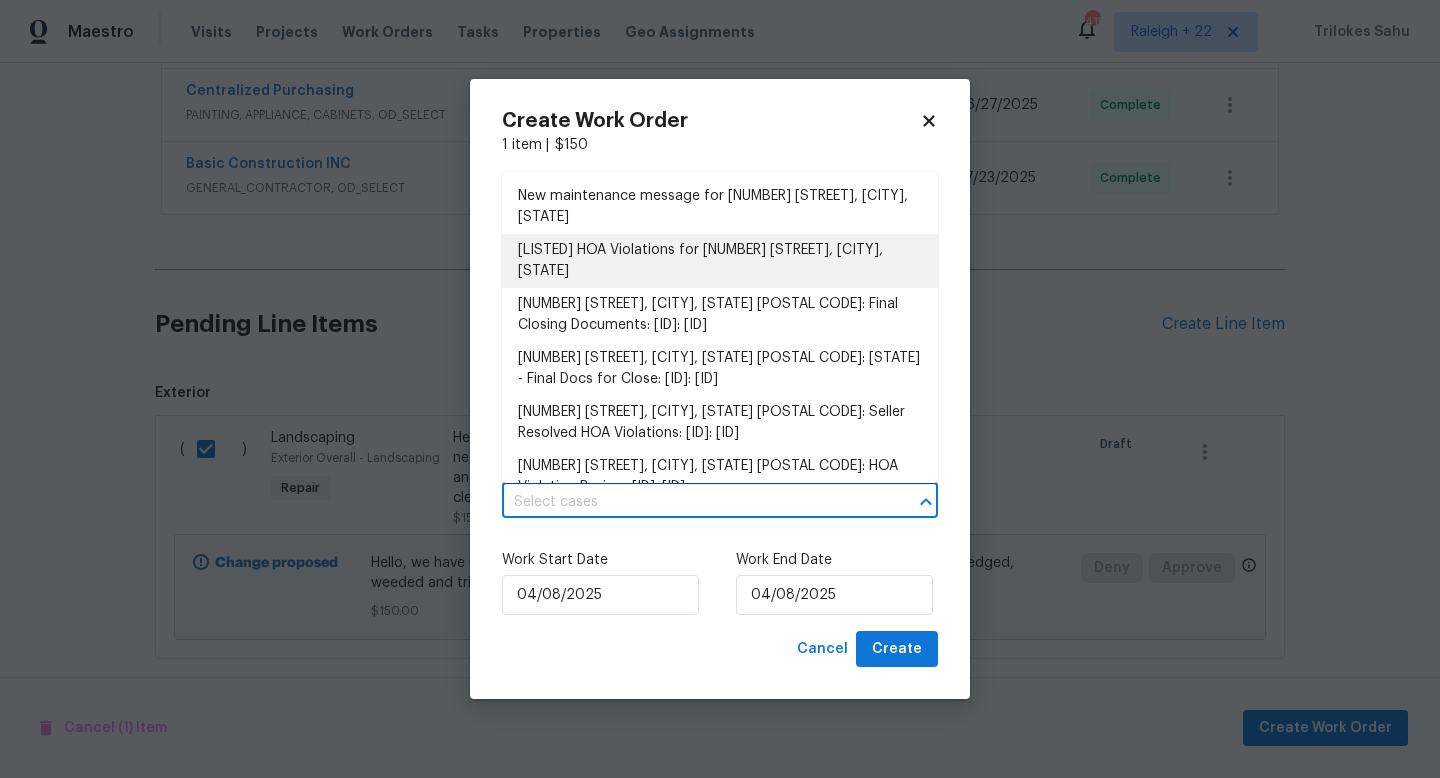 click on "[LISTED] HOA Violations for [NUMBER] [STREET], [CITY], [STATE]" at bounding box center [720, 261] 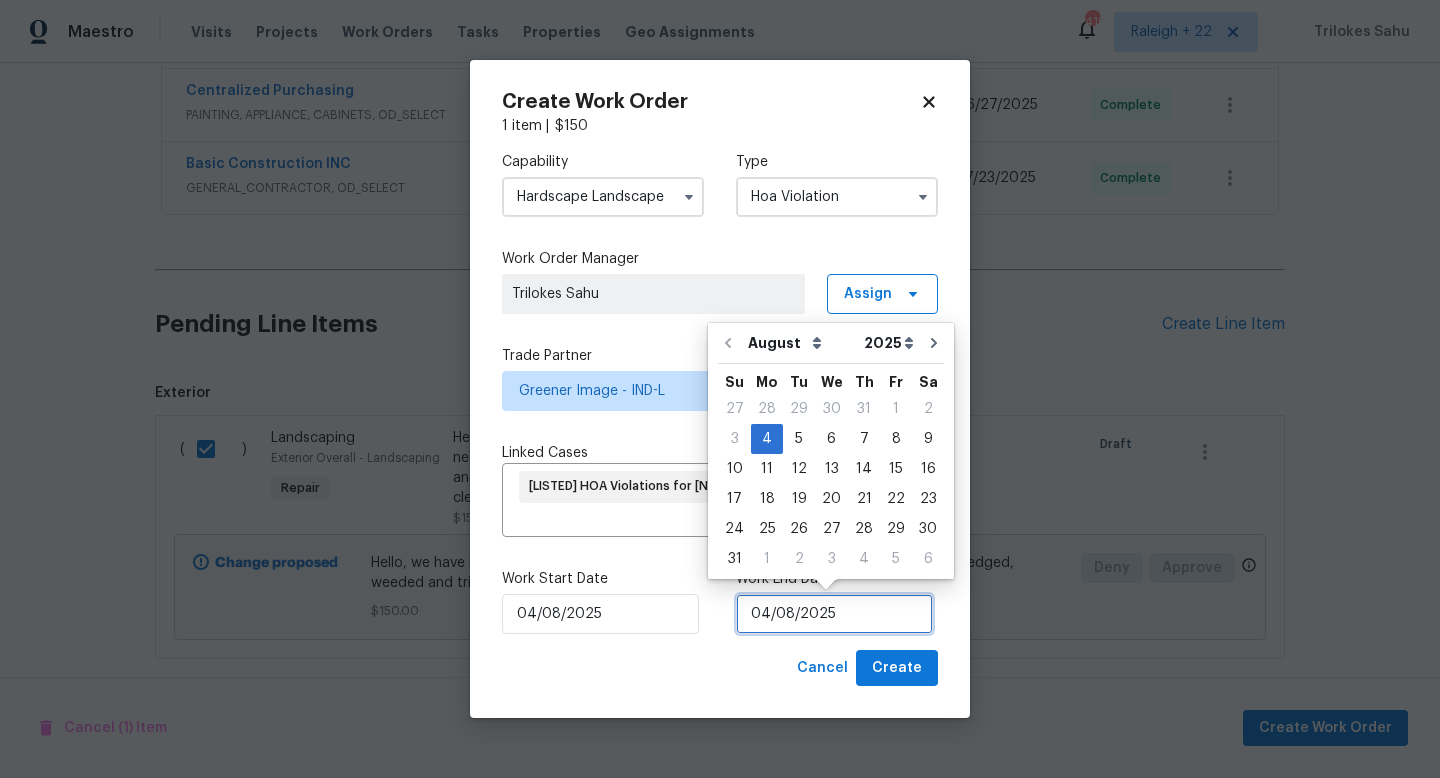 click on "04/08/2025" at bounding box center [834, 614] 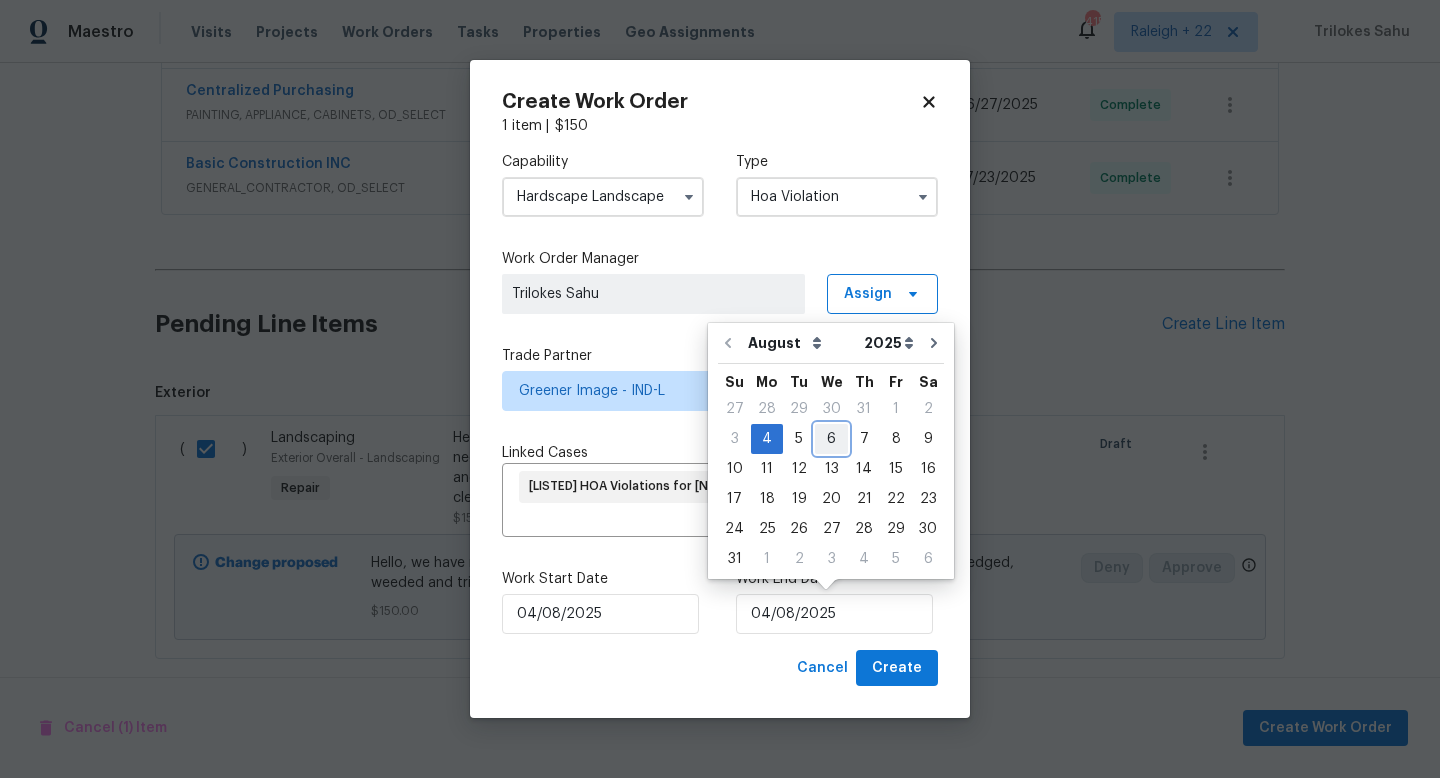 click on "6" at bounding box center (831, 439) 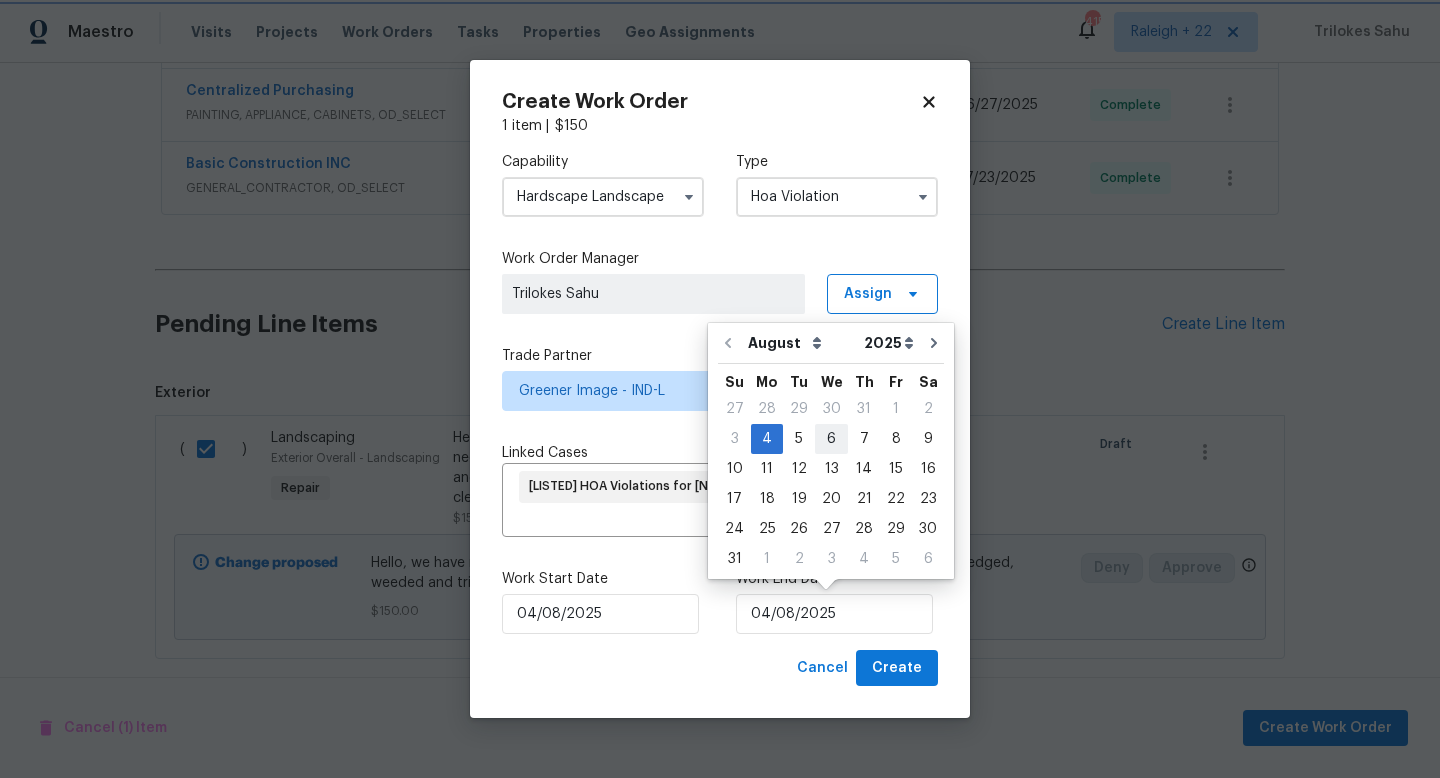 type on "06/08/2025" 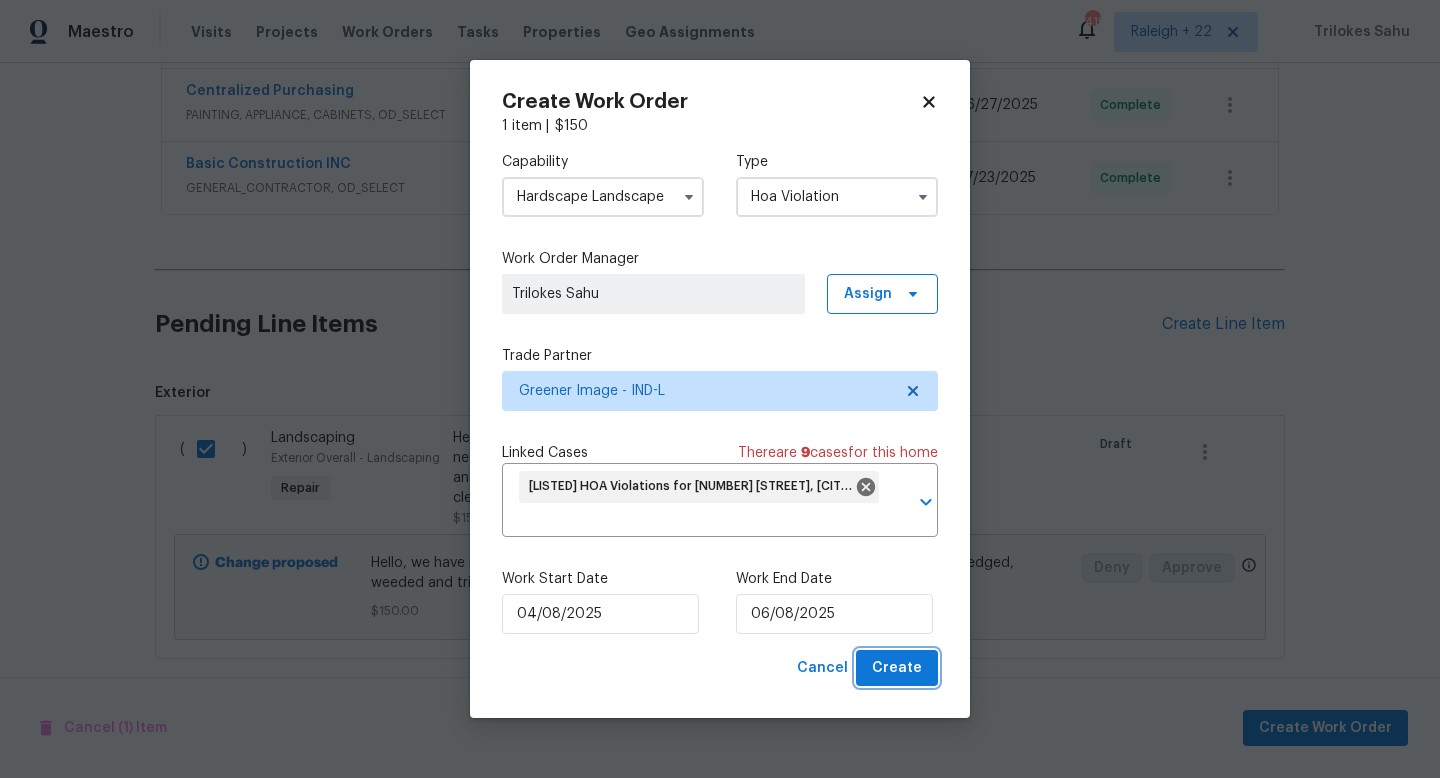 click on "Create" at bounding box center (897, 668) 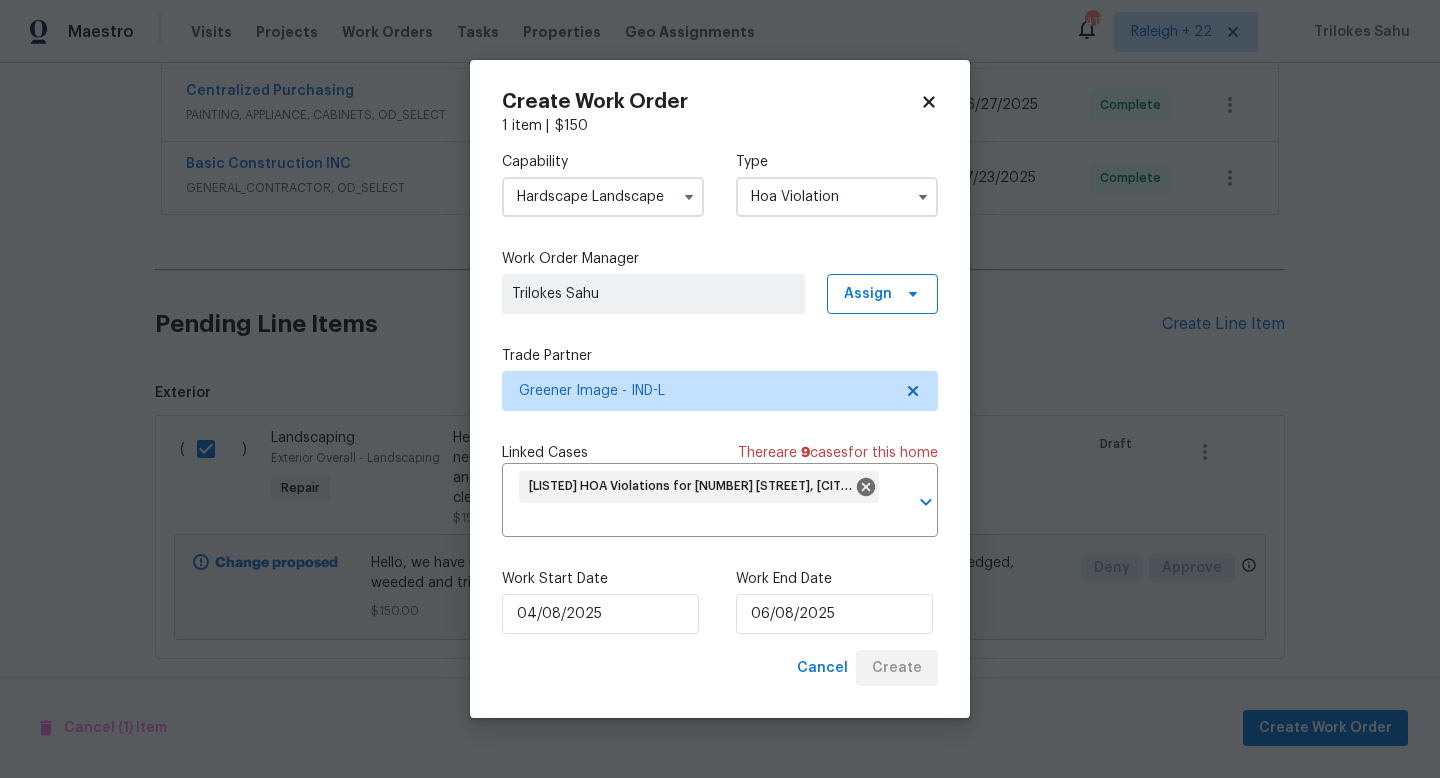 checkbox on "false" 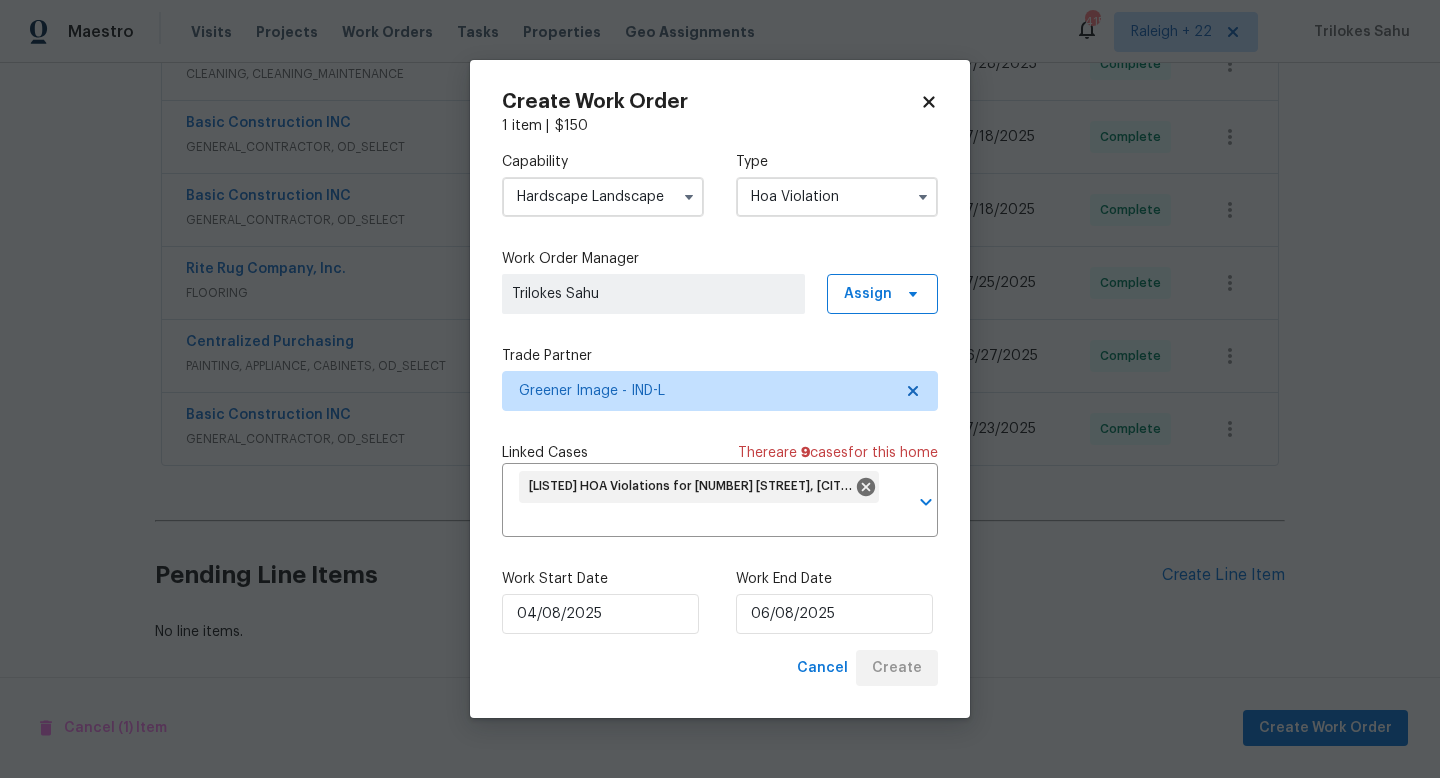 scroll, scrollTop: 1590, scrollLeft: 0, axis: vertical 